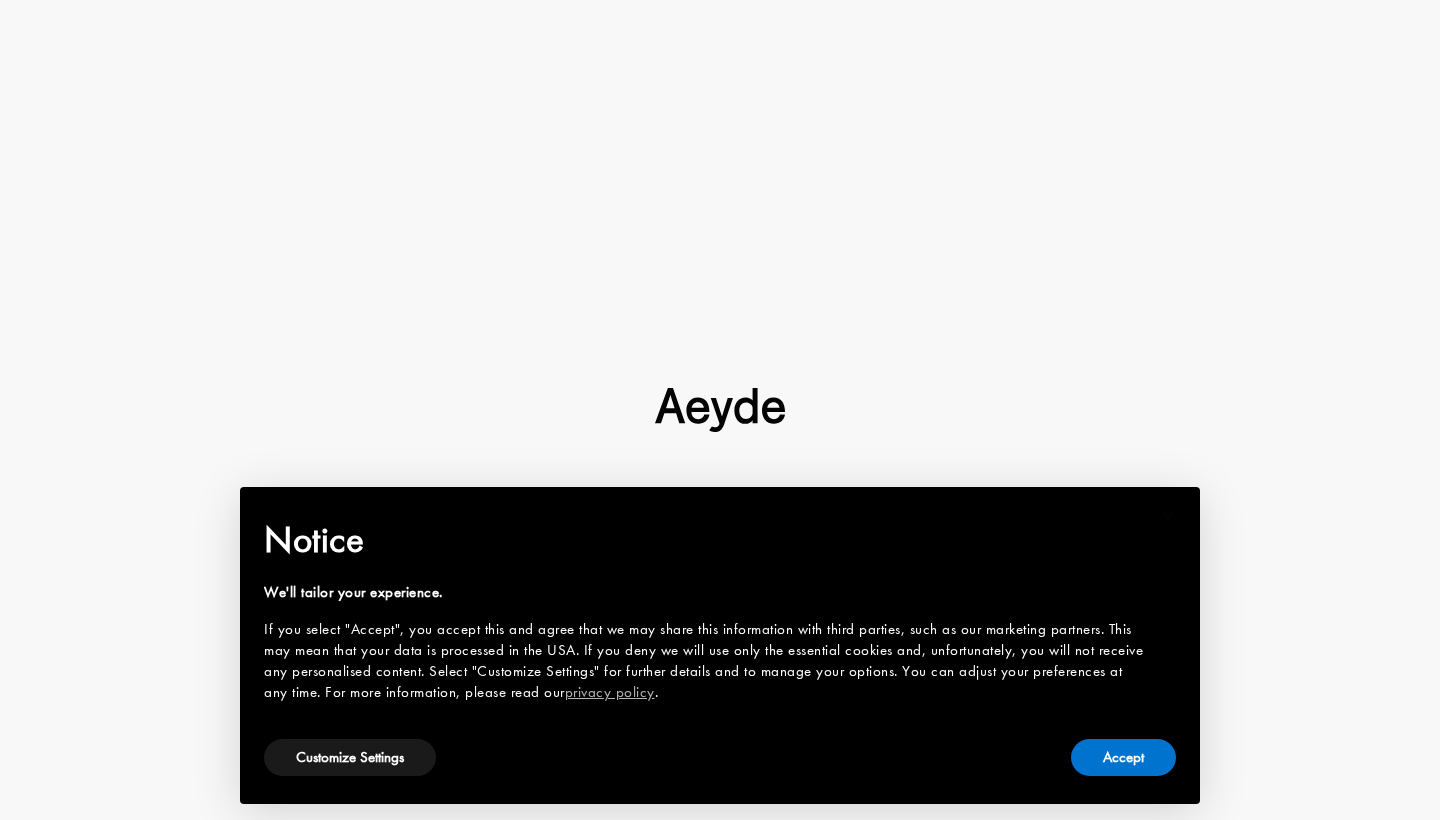 type 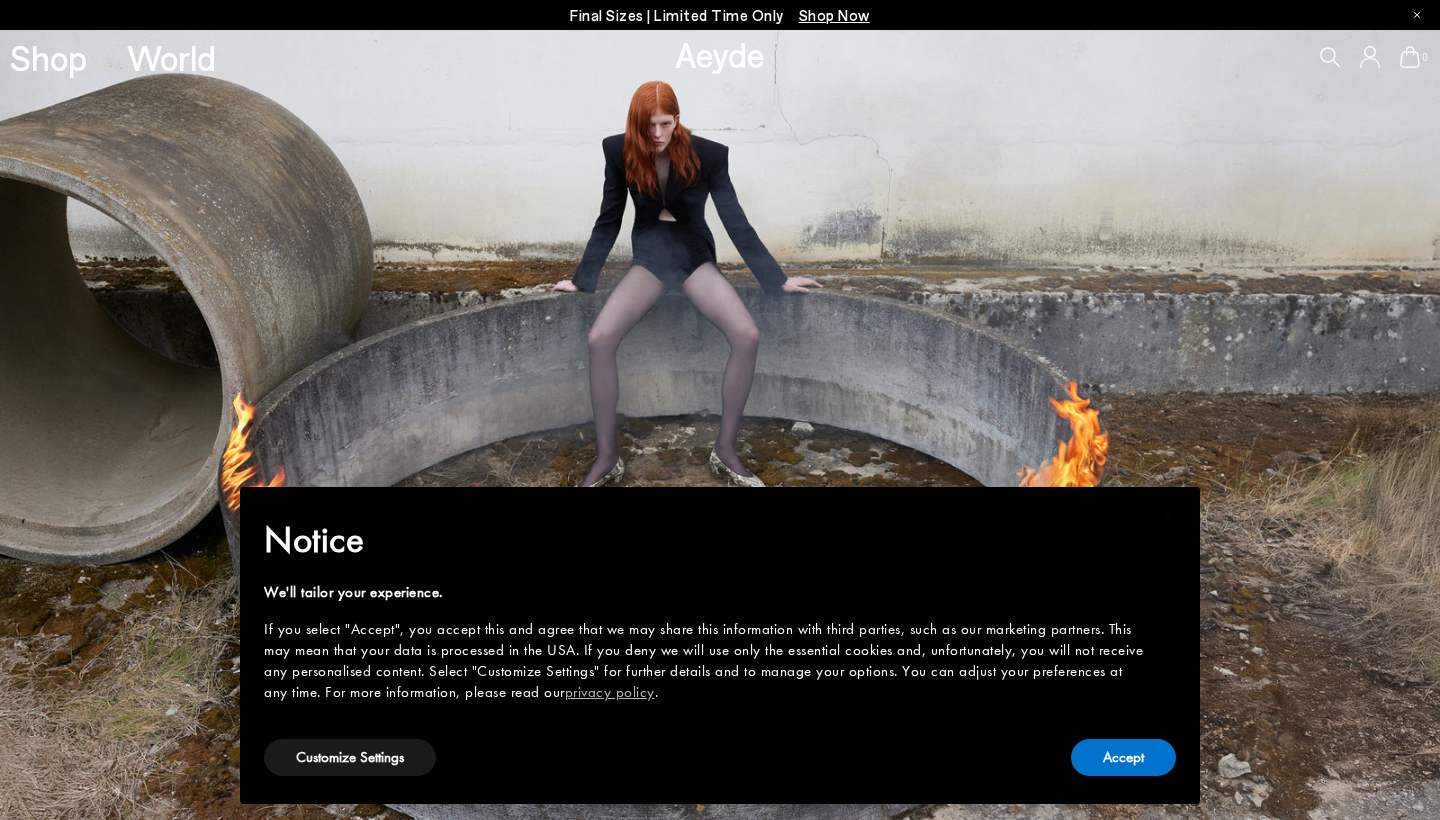 scroll, scrollTop: 0, scrollLeft: 0, axis: both 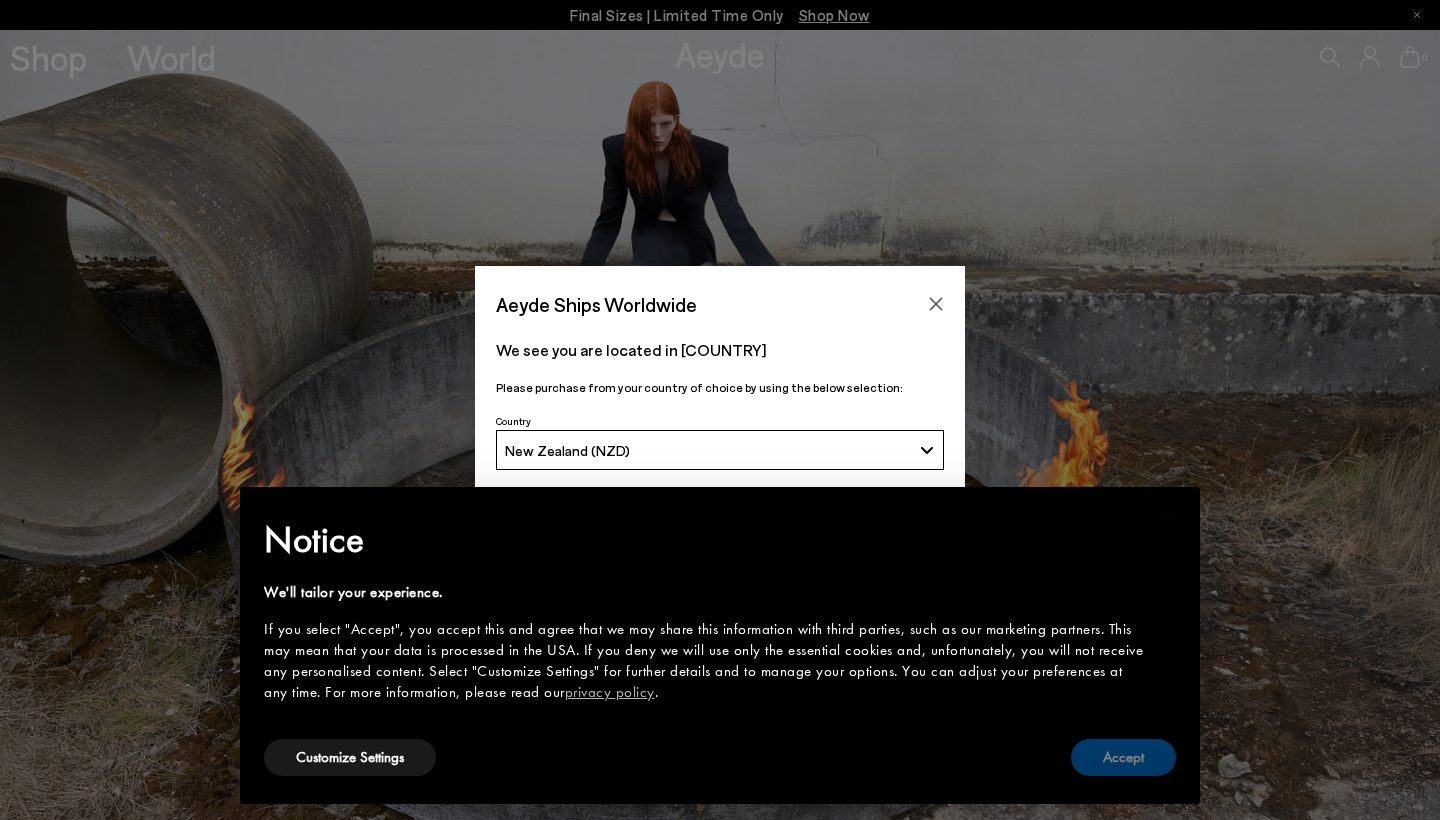 click on "Accept" at bounding box center [1123, 757] 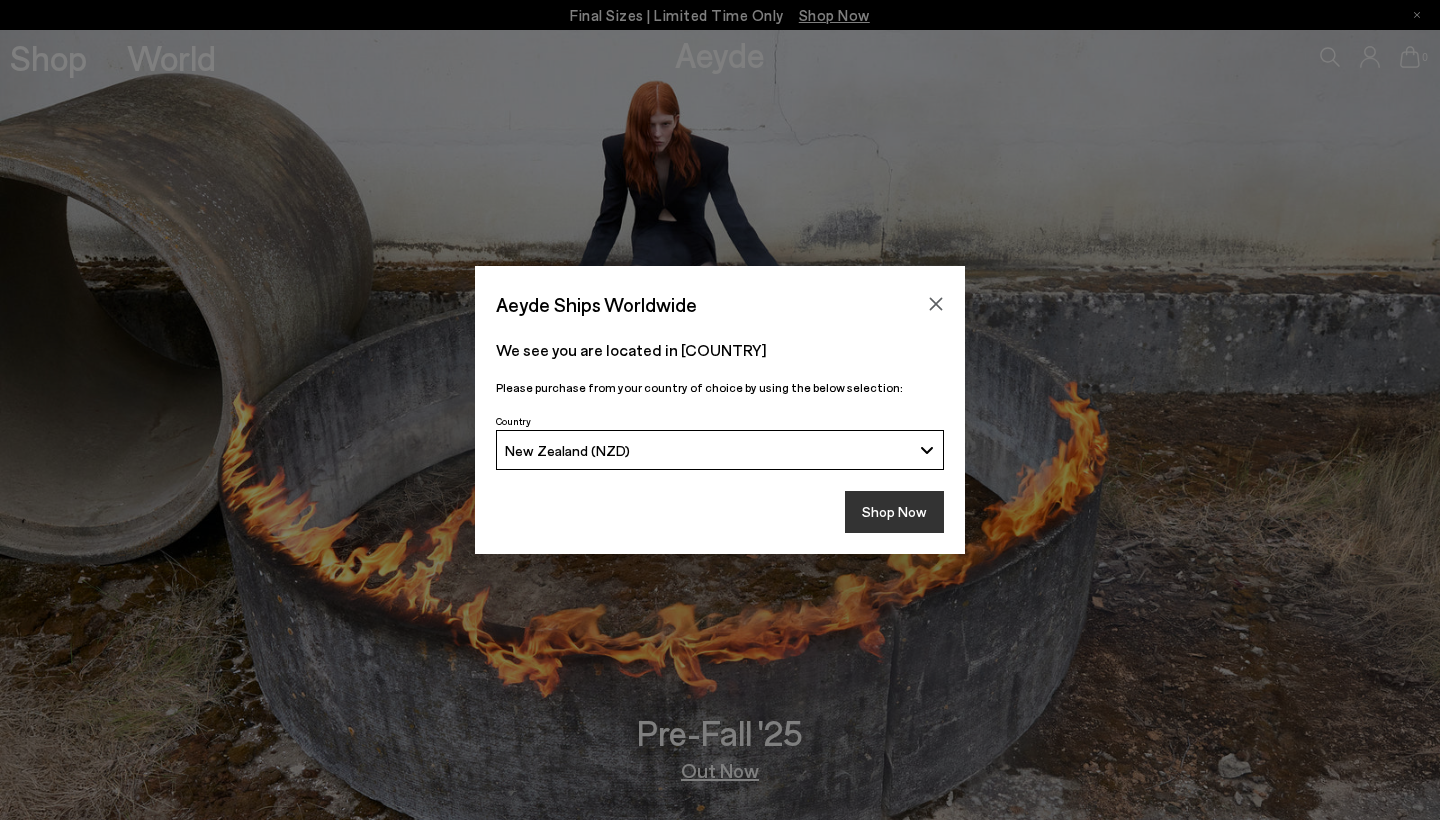 click on "Shop Now" at bounding box center [894, 512] 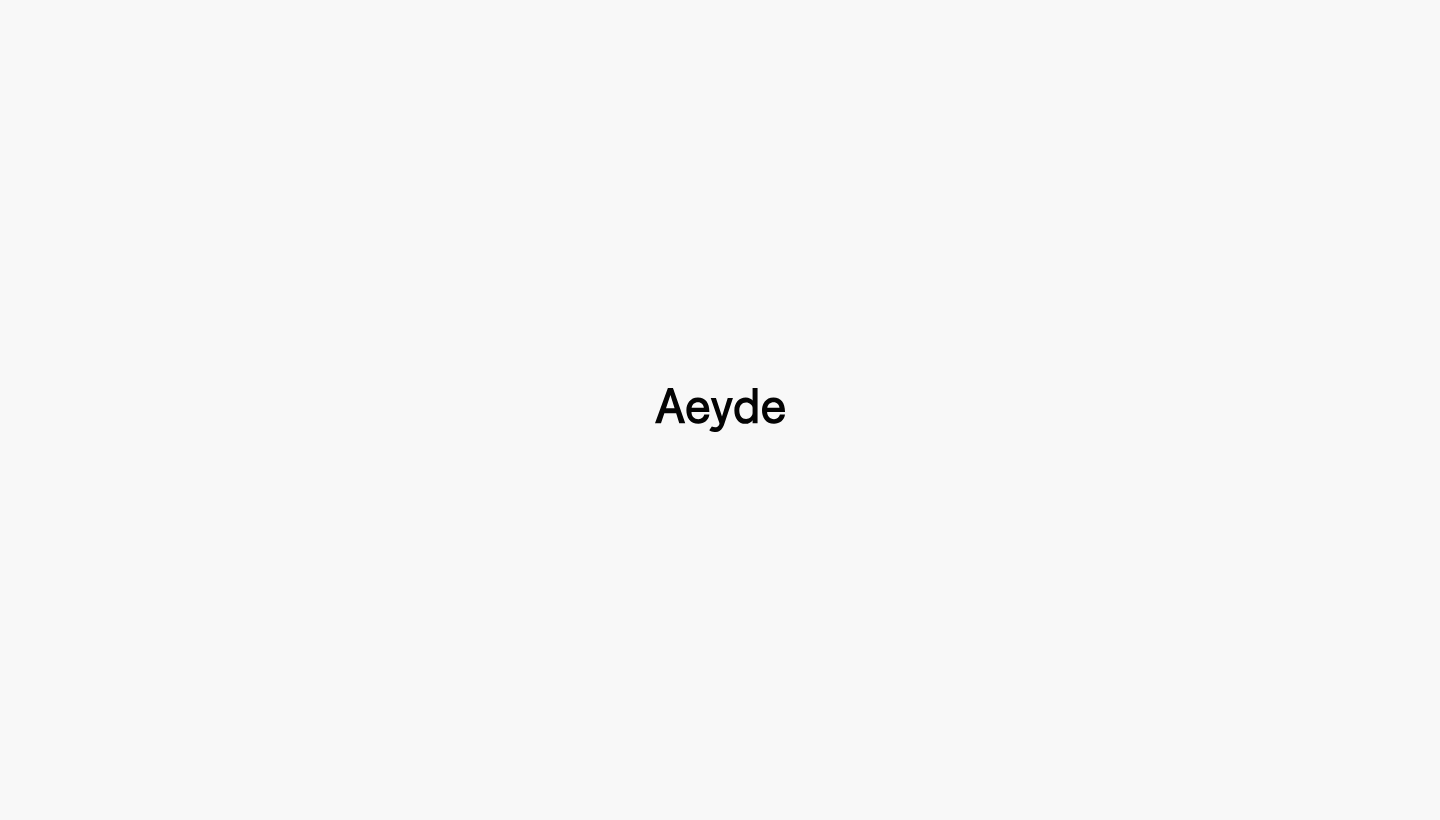 type 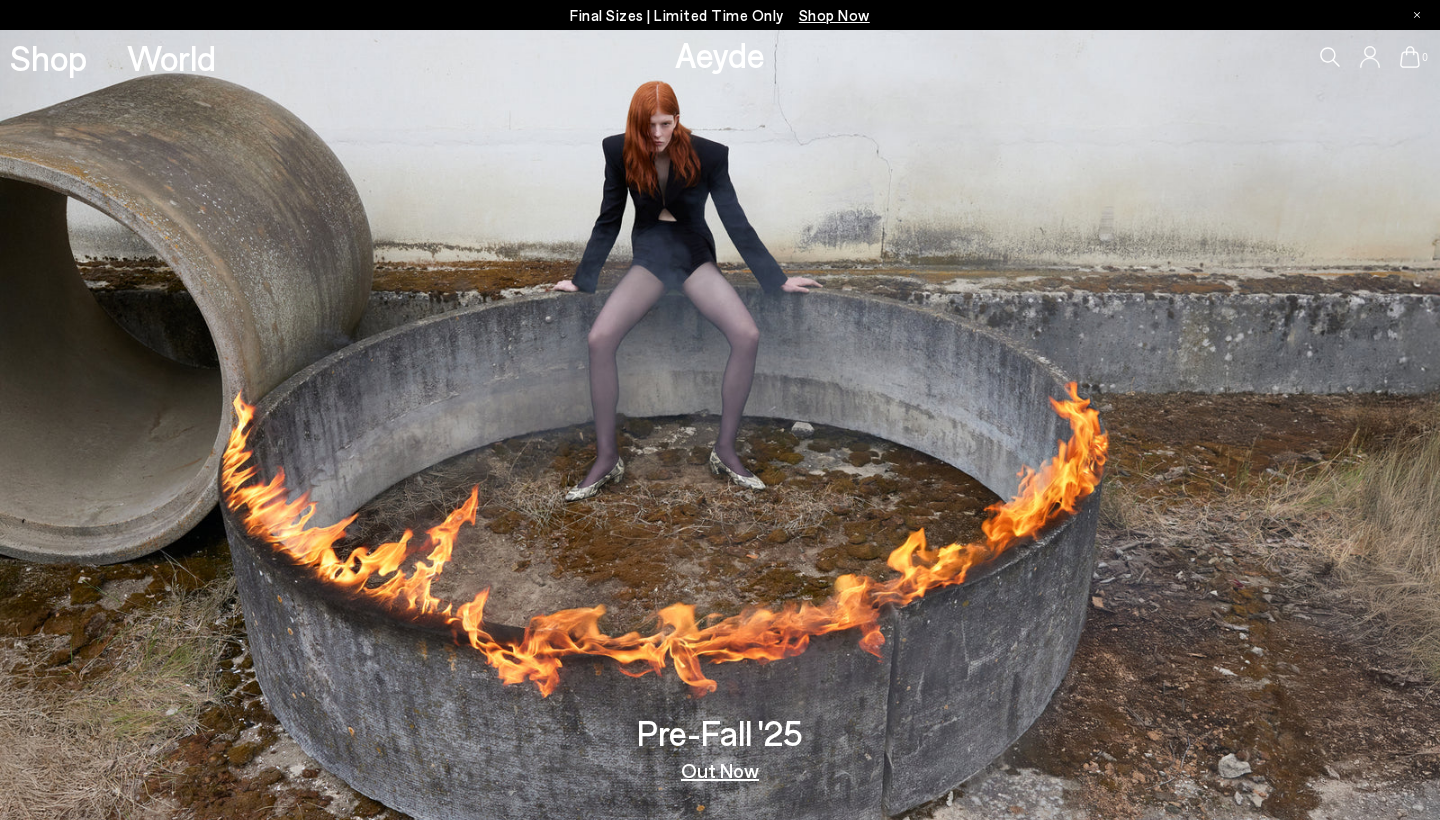 scroll, scrollTop: 0, scrollLeft: 0, axis: both 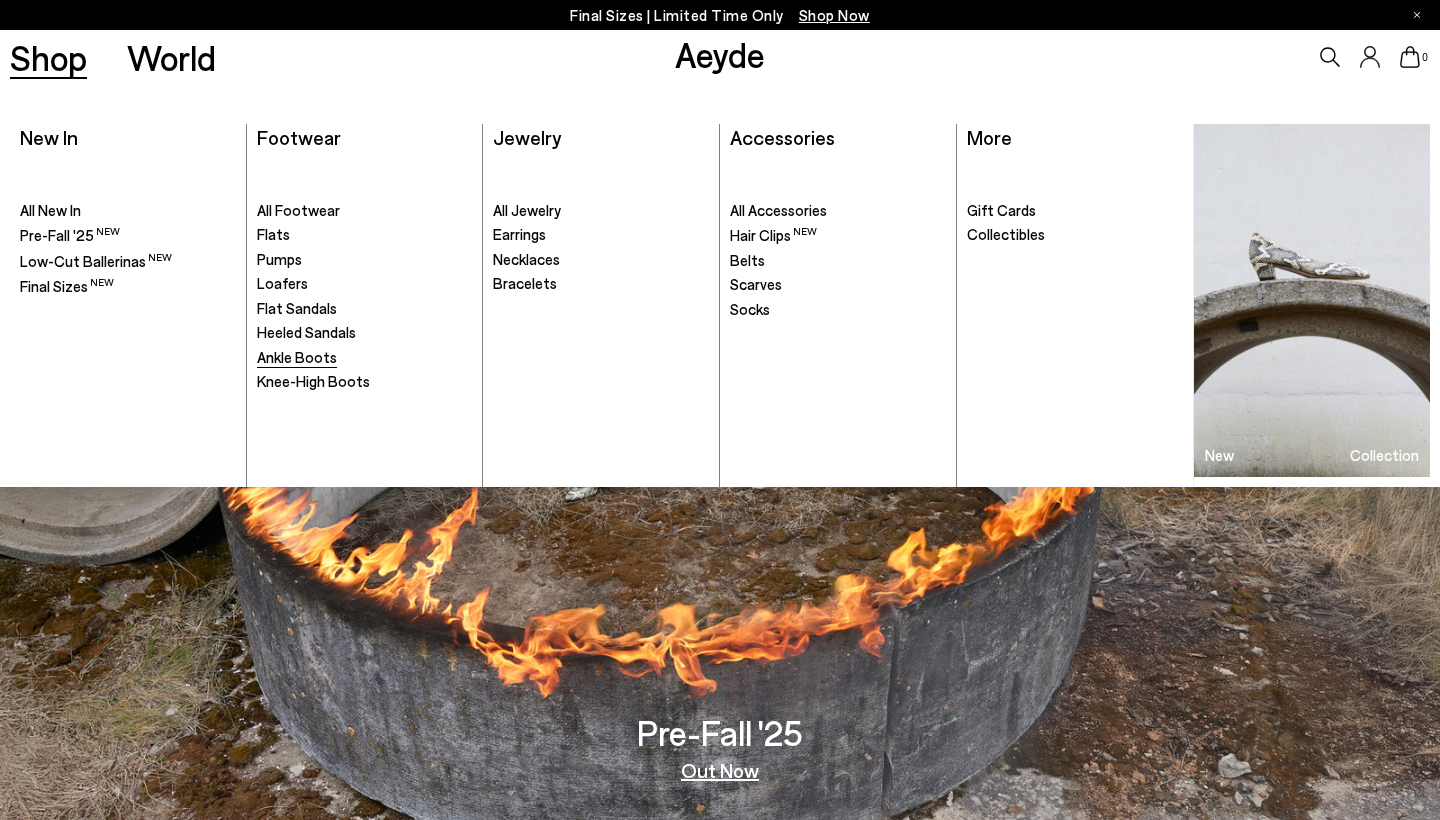 click on "Ankle Boots" at bounding box center [297, 357] 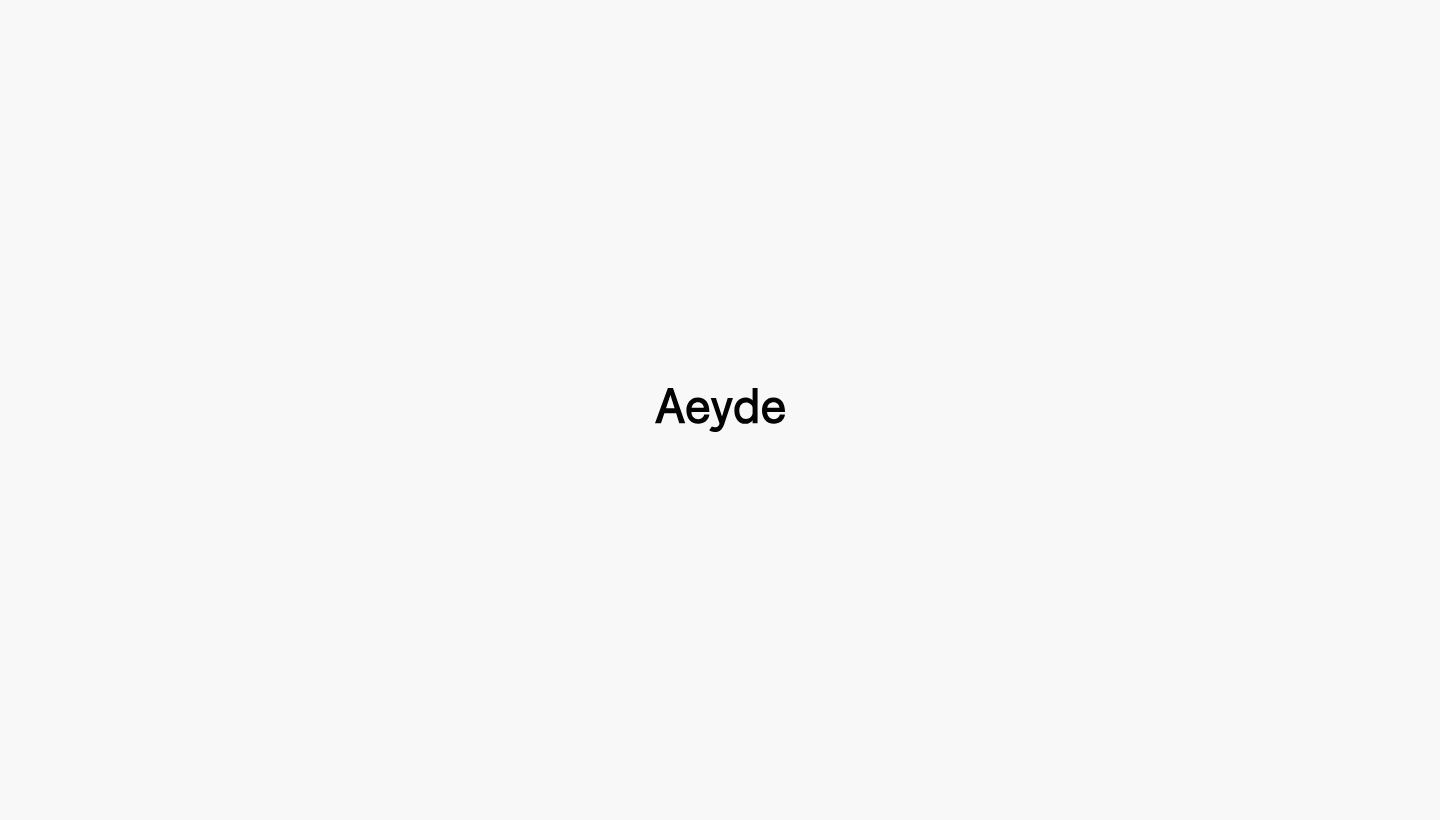type 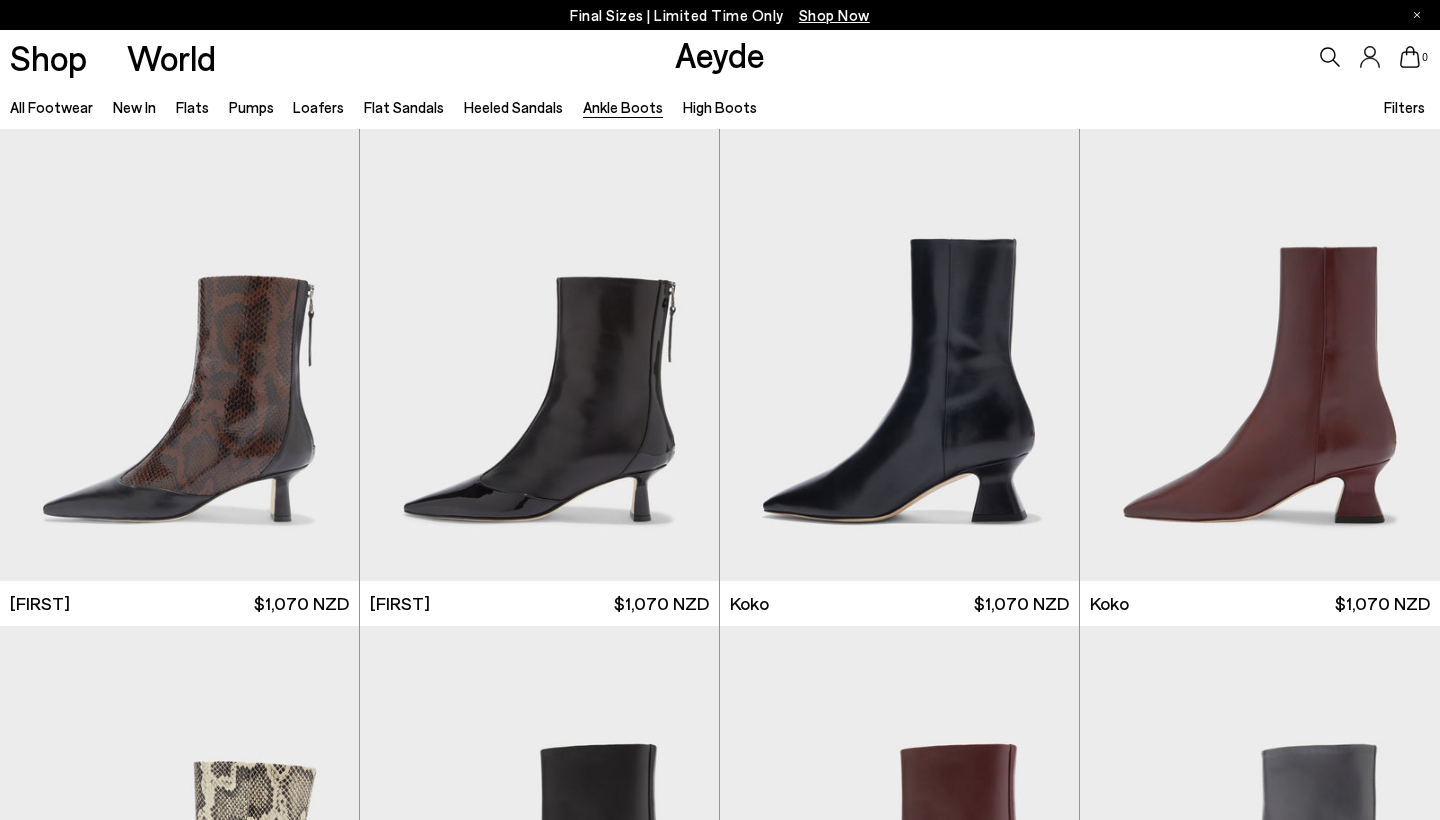 scroll, scrollTop: 0, scrollLeft: 0, axis: both 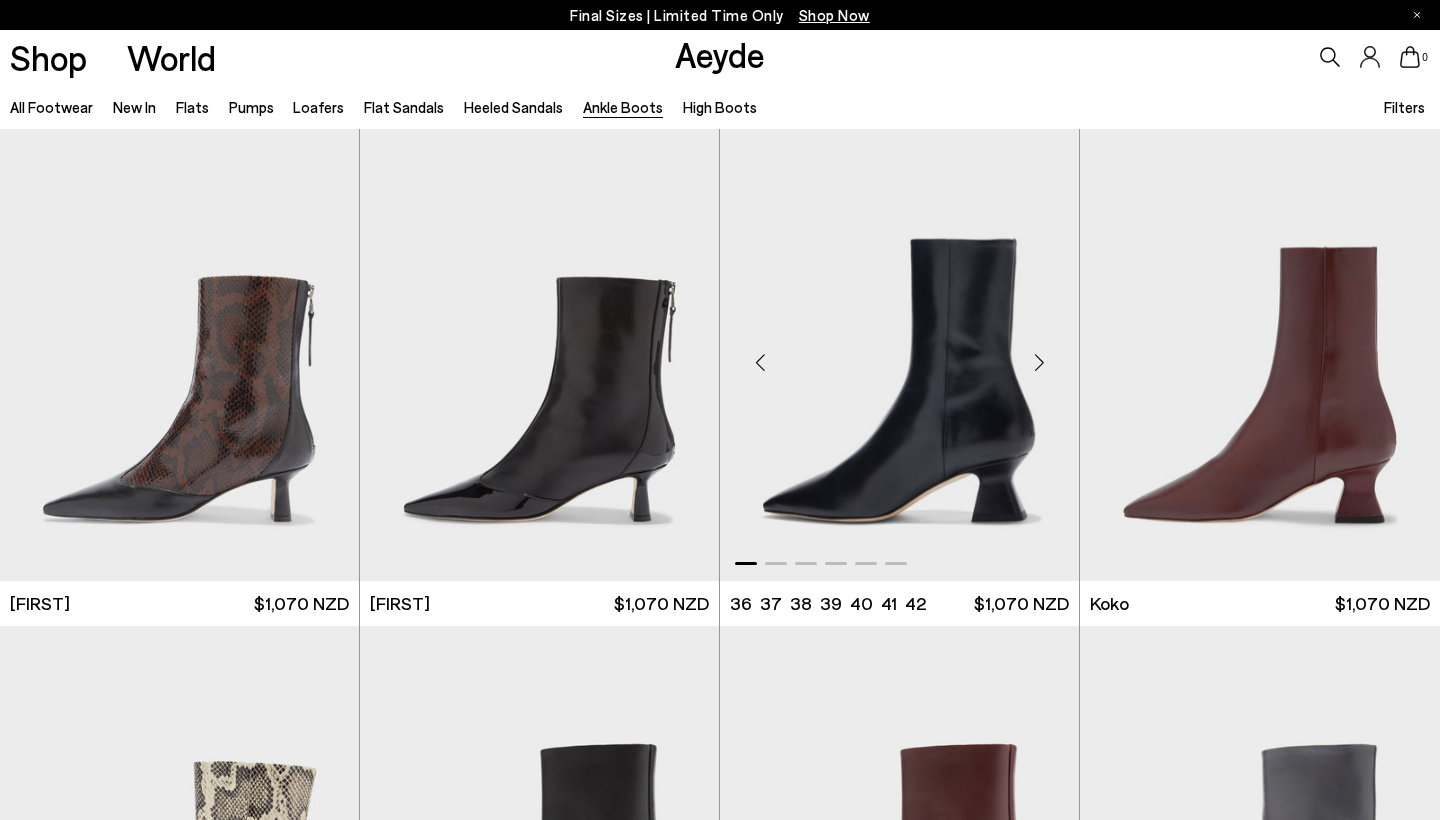 click at bounding box center (1039, 363) 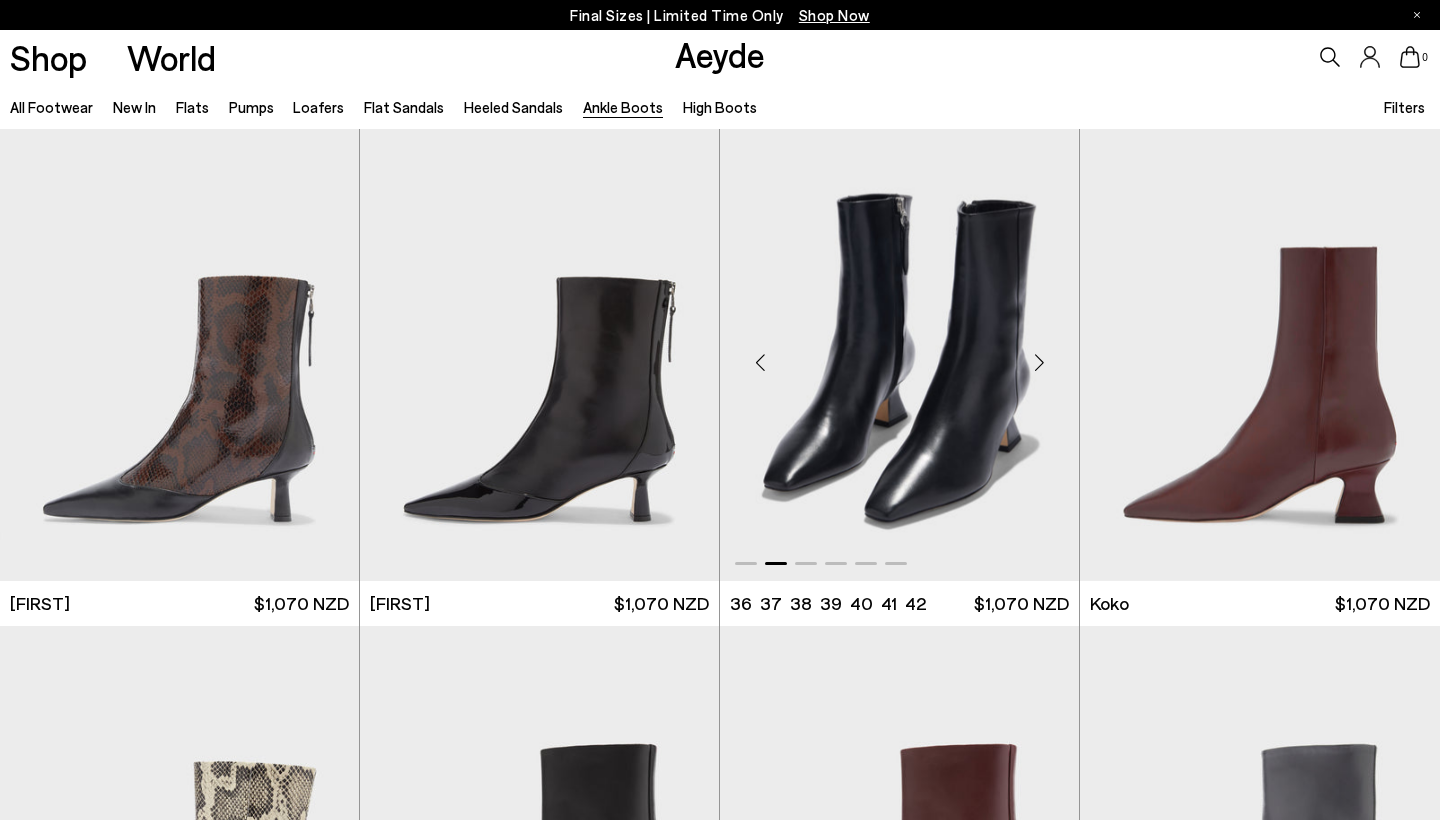 click at bounding box center (1039, 363) 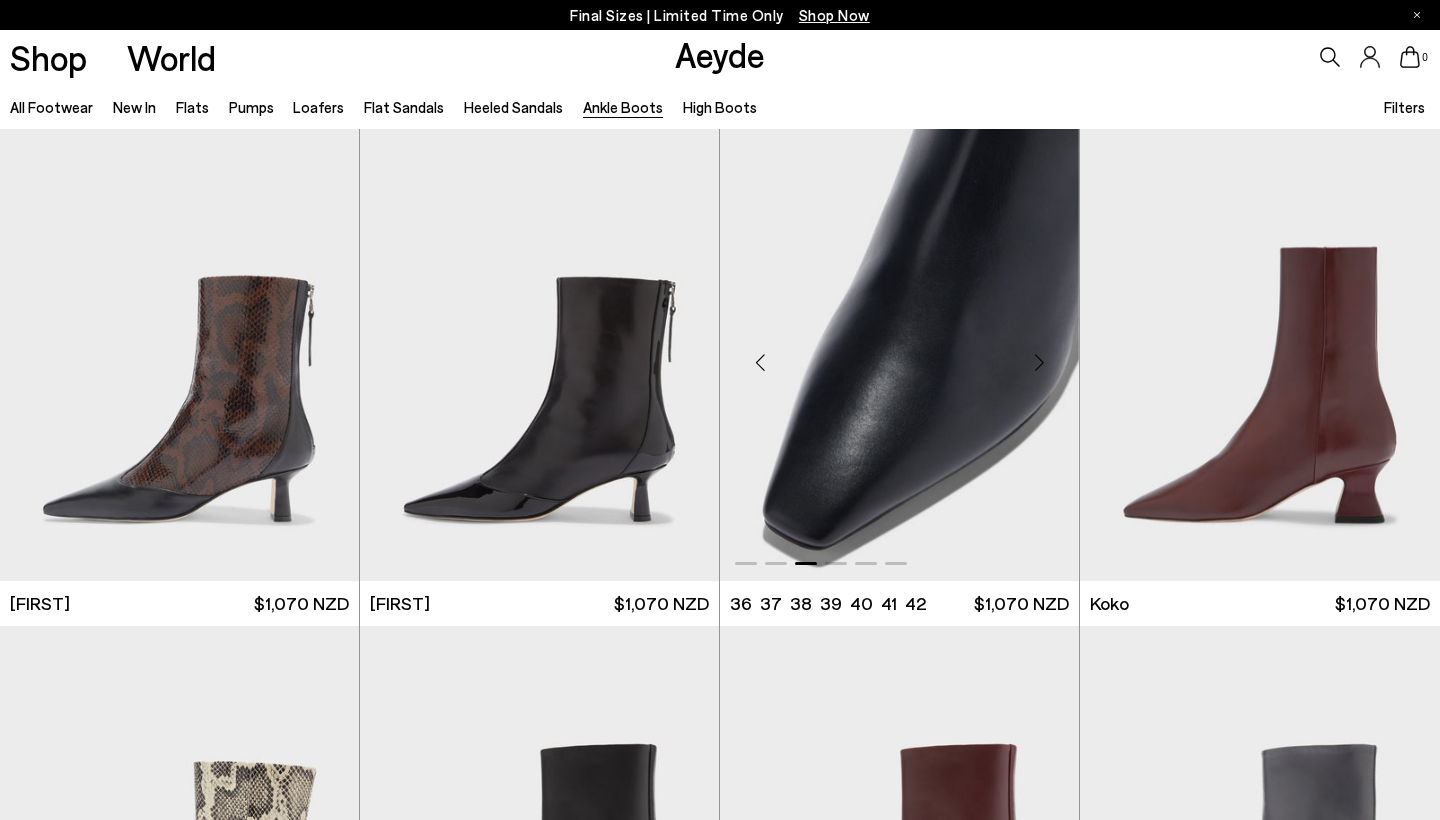 click at bounding box center (1039, 363) 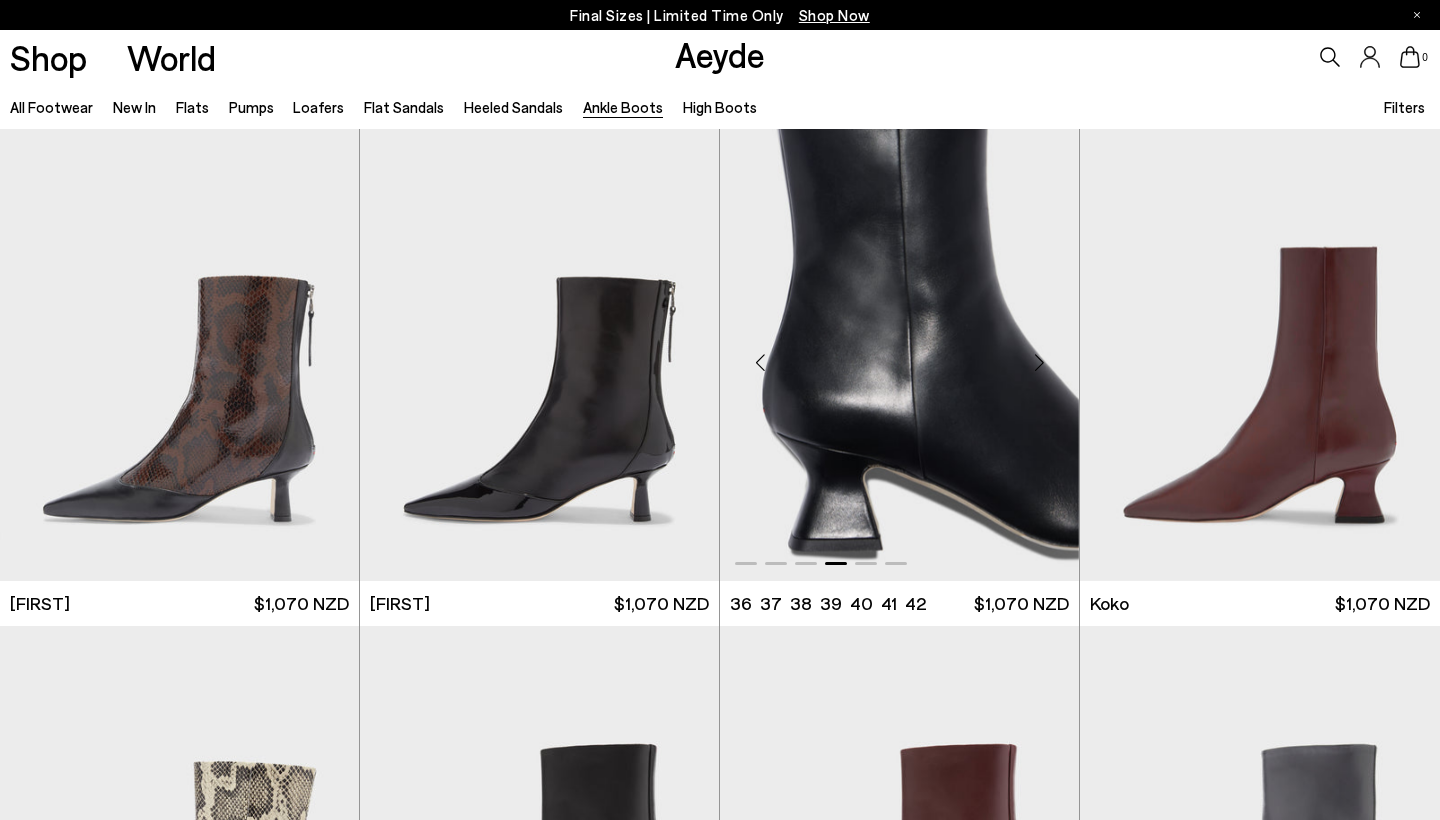 click at bounding box center (1039, 363) 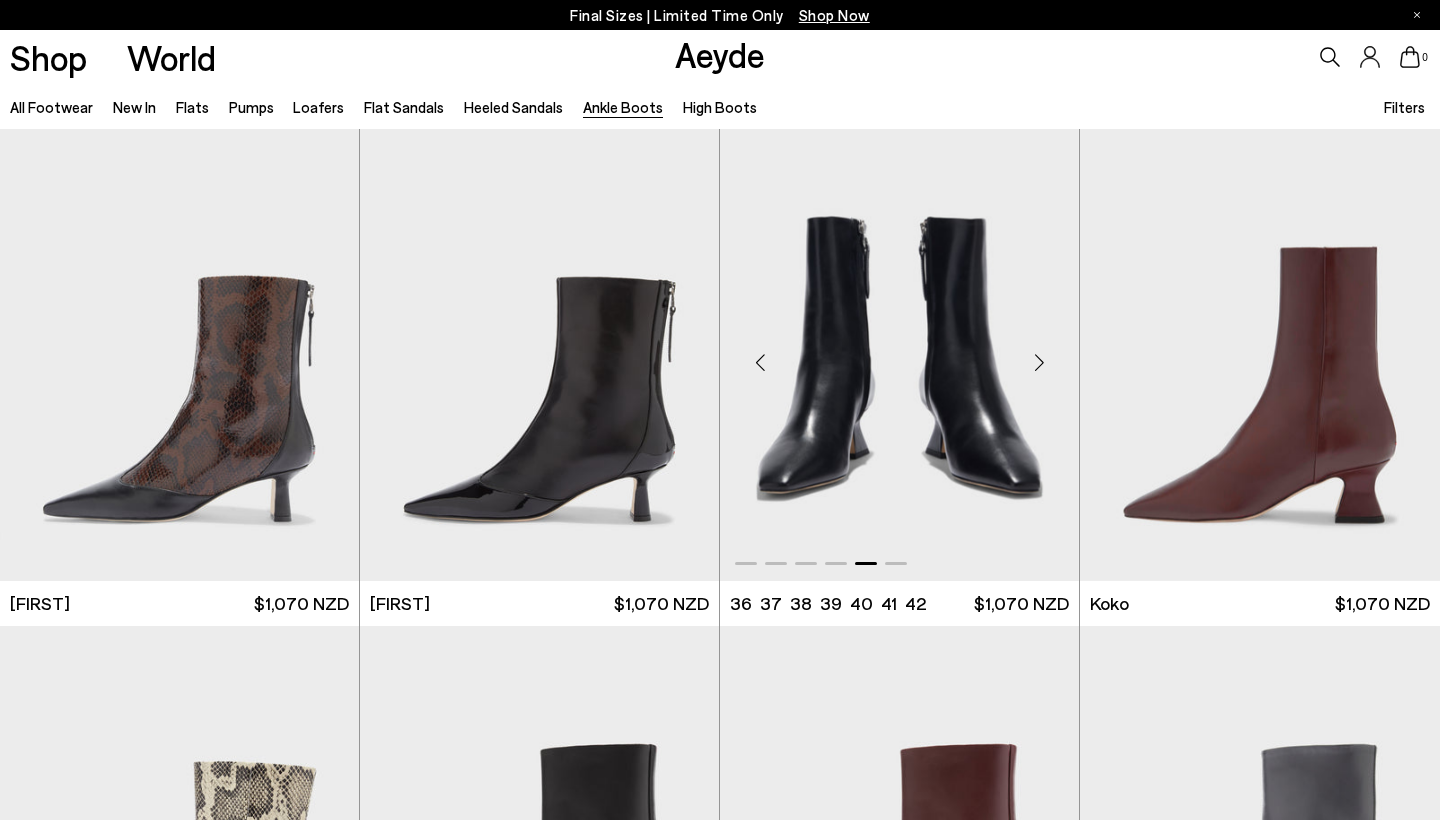 click at bounding box center [1039, 363] 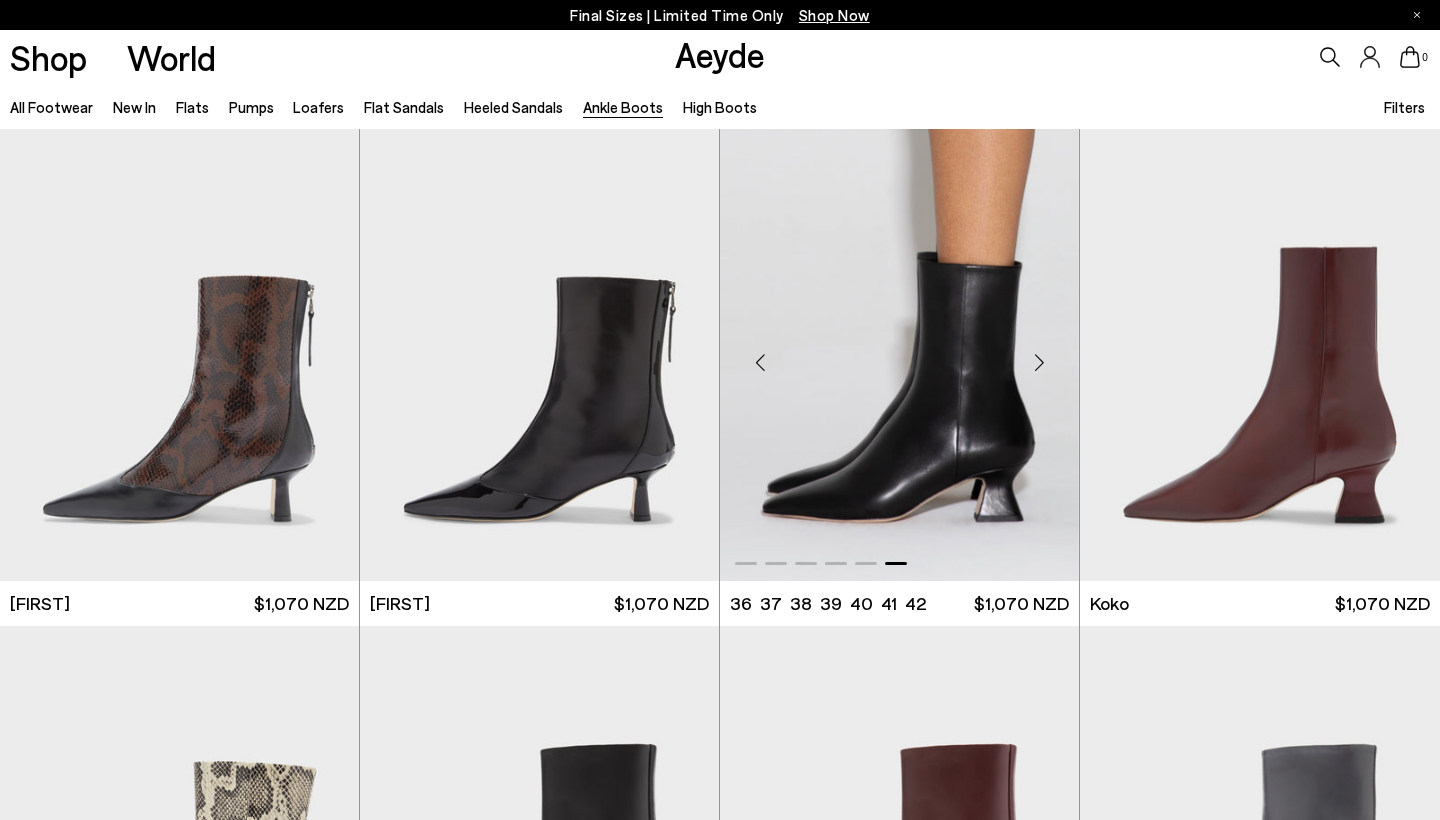 click at bounding box center [1039, 363] 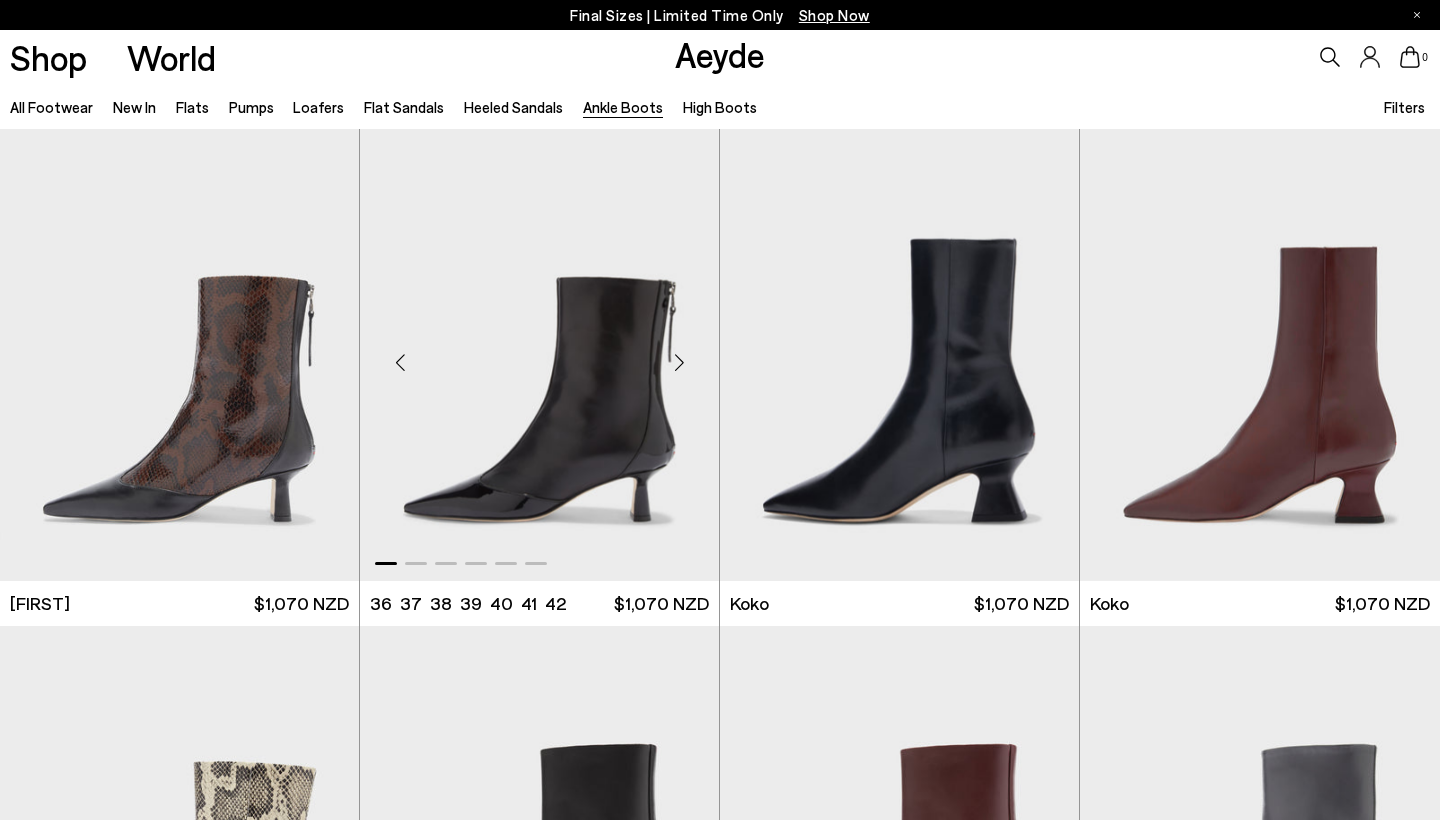 click at bounding box center (679, 363) 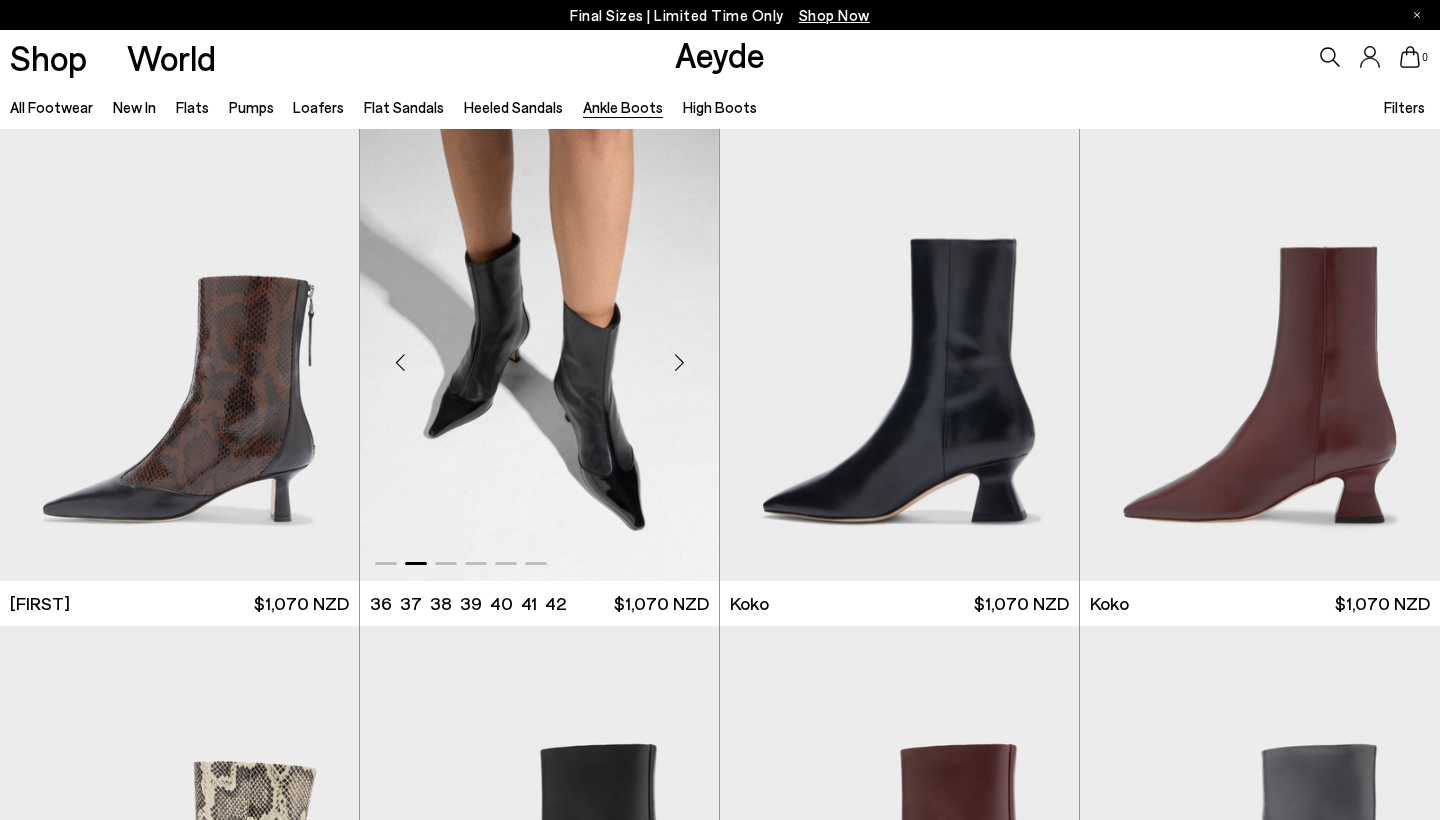 click at bounding box center (679, 363) 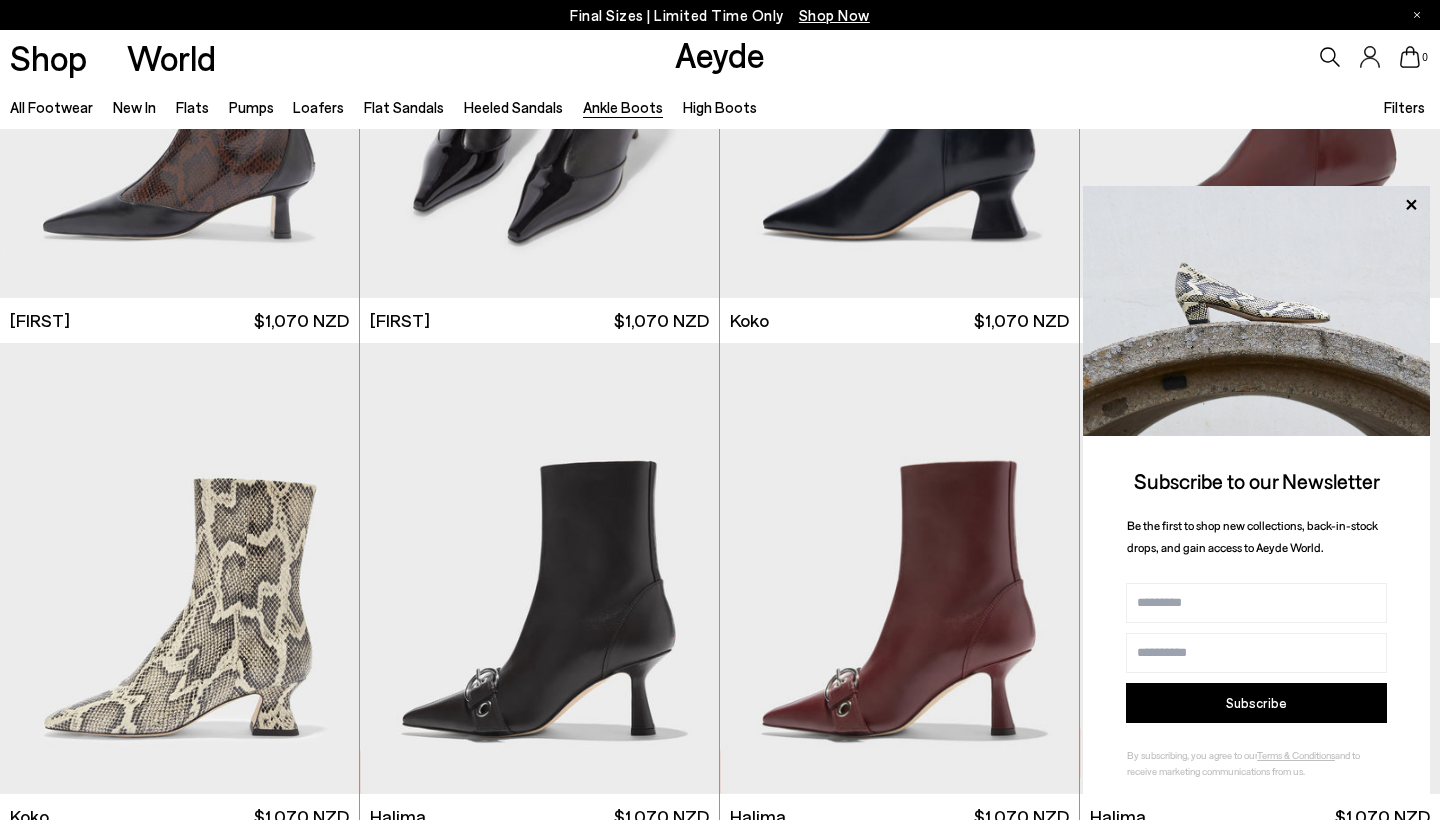scroll, scrollTop: 435, scrollLeft: 0, axis: vertical 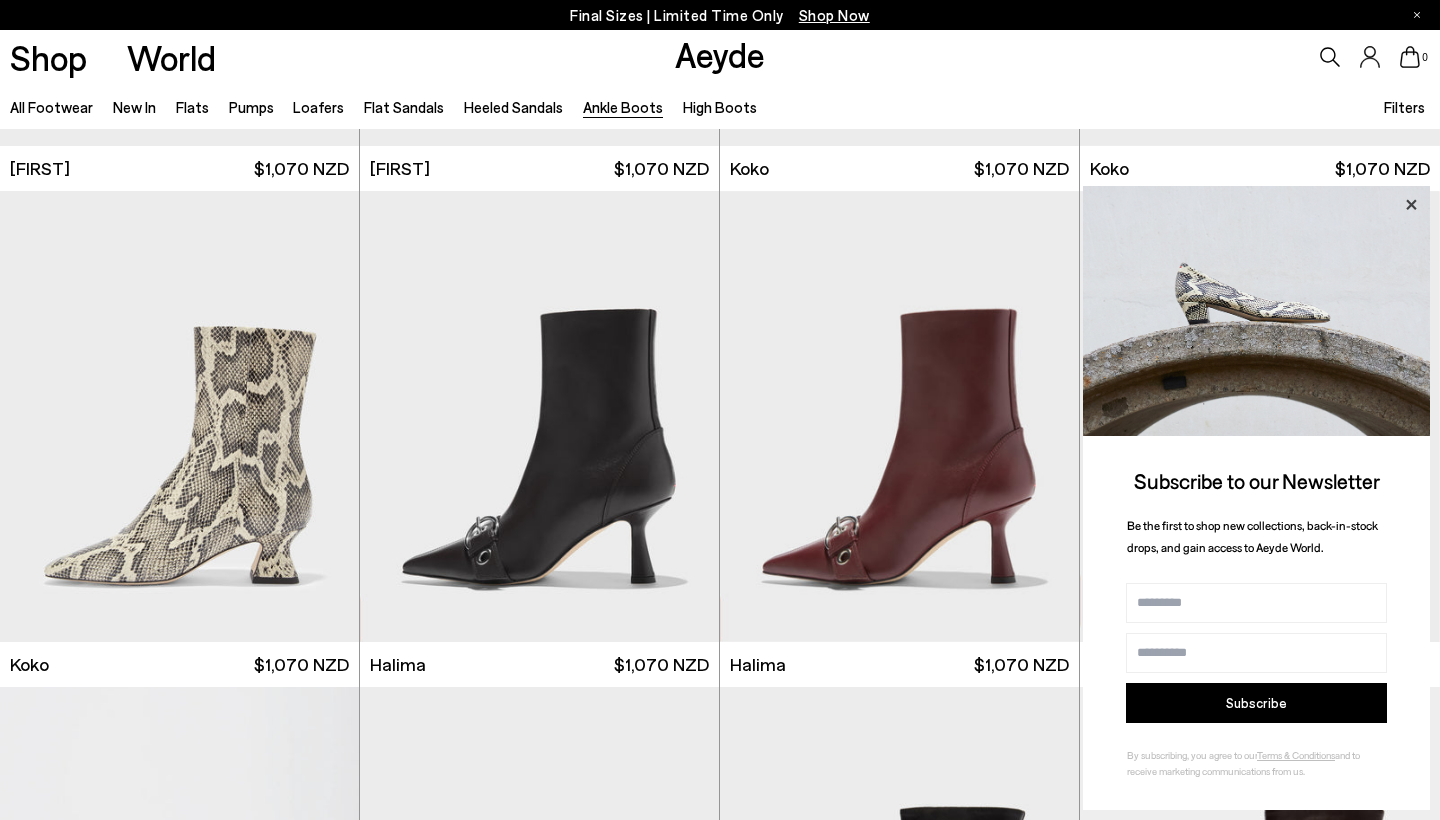 click 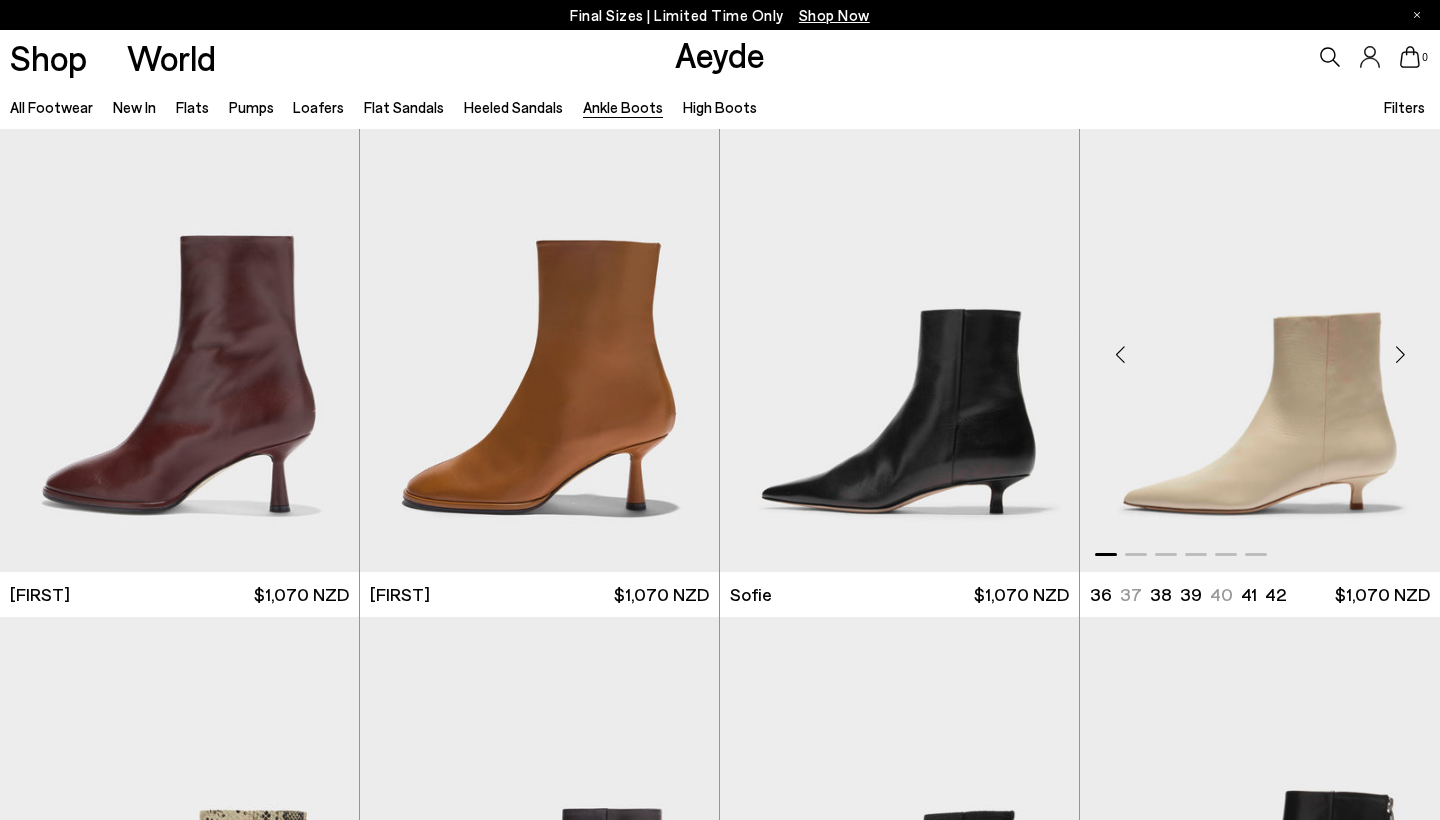 scroll, scrollTop: 1495, scrollLeft: 0, axis: vertical 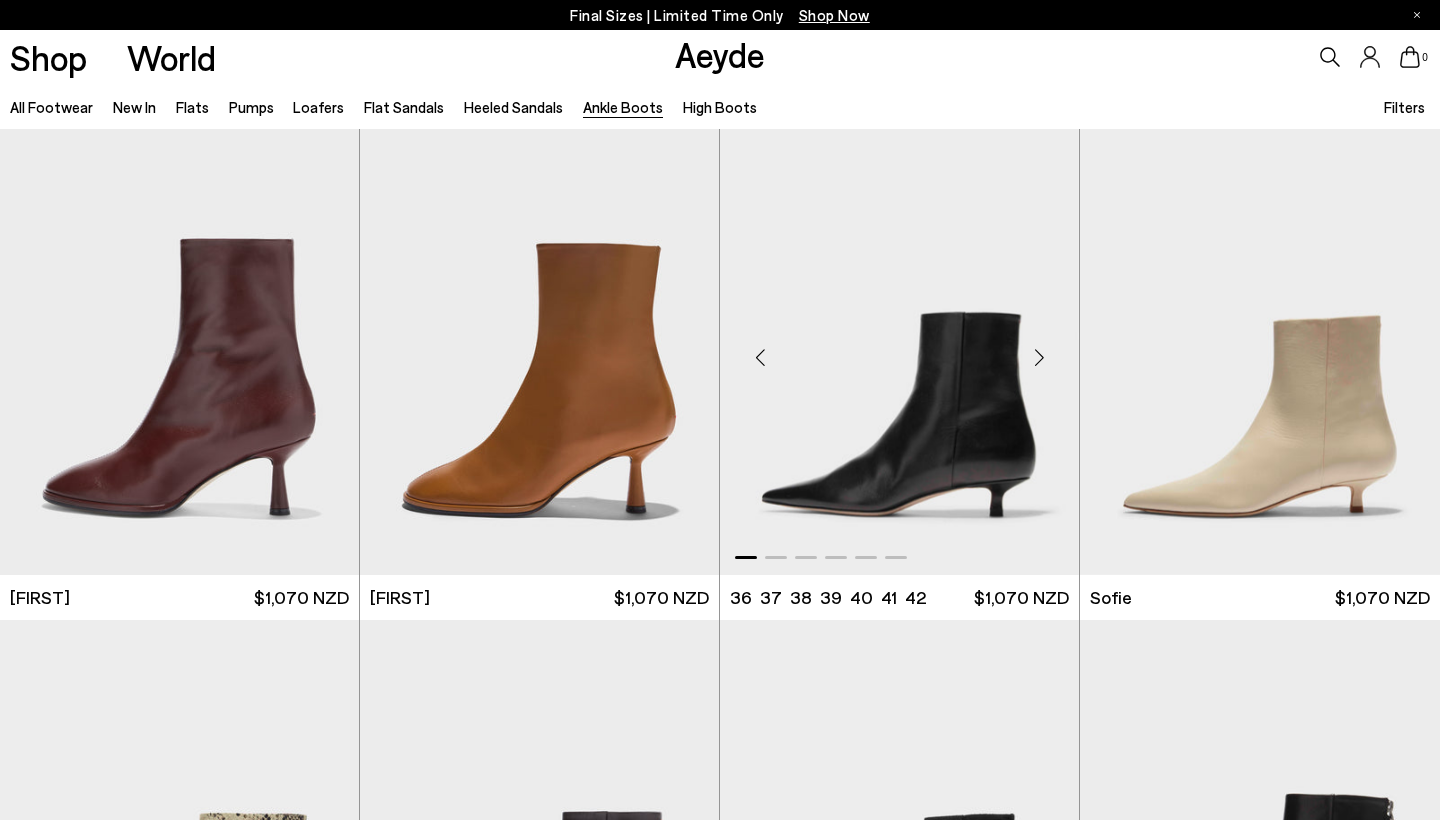 click at bounding box center [1039, 357] 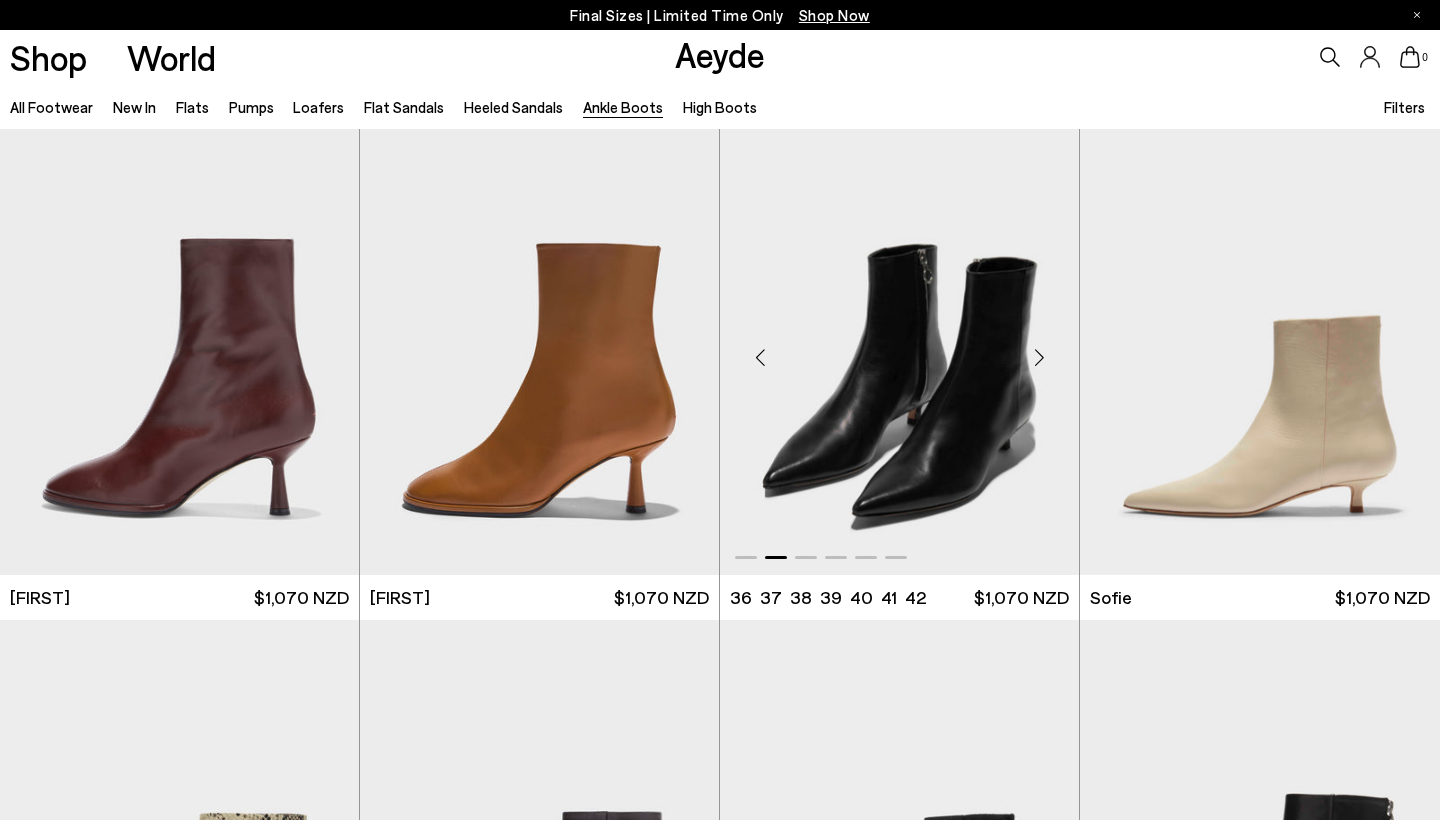 click at bounding box center [1039, 357] 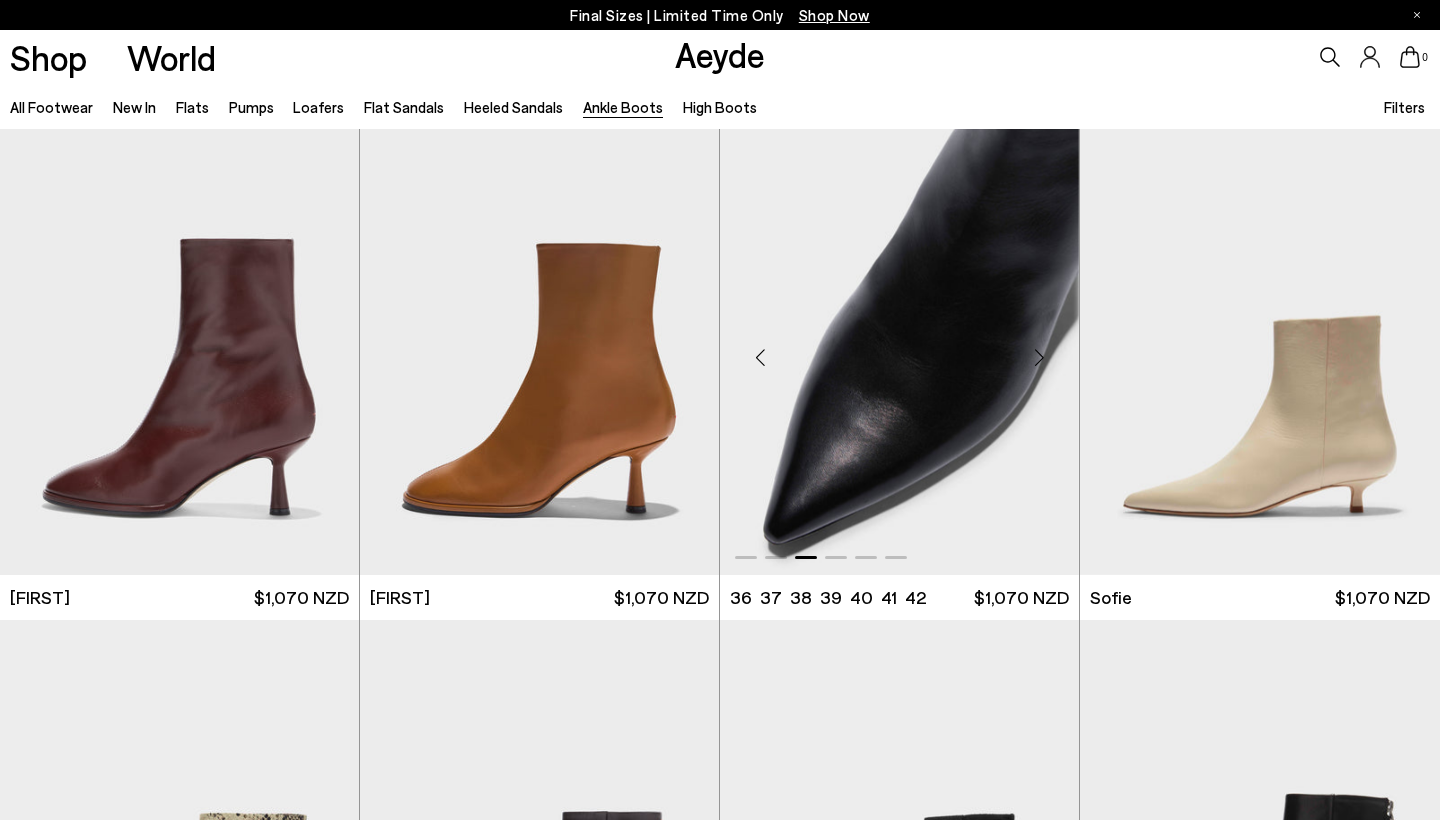 click at bounding box center (1039, 357) 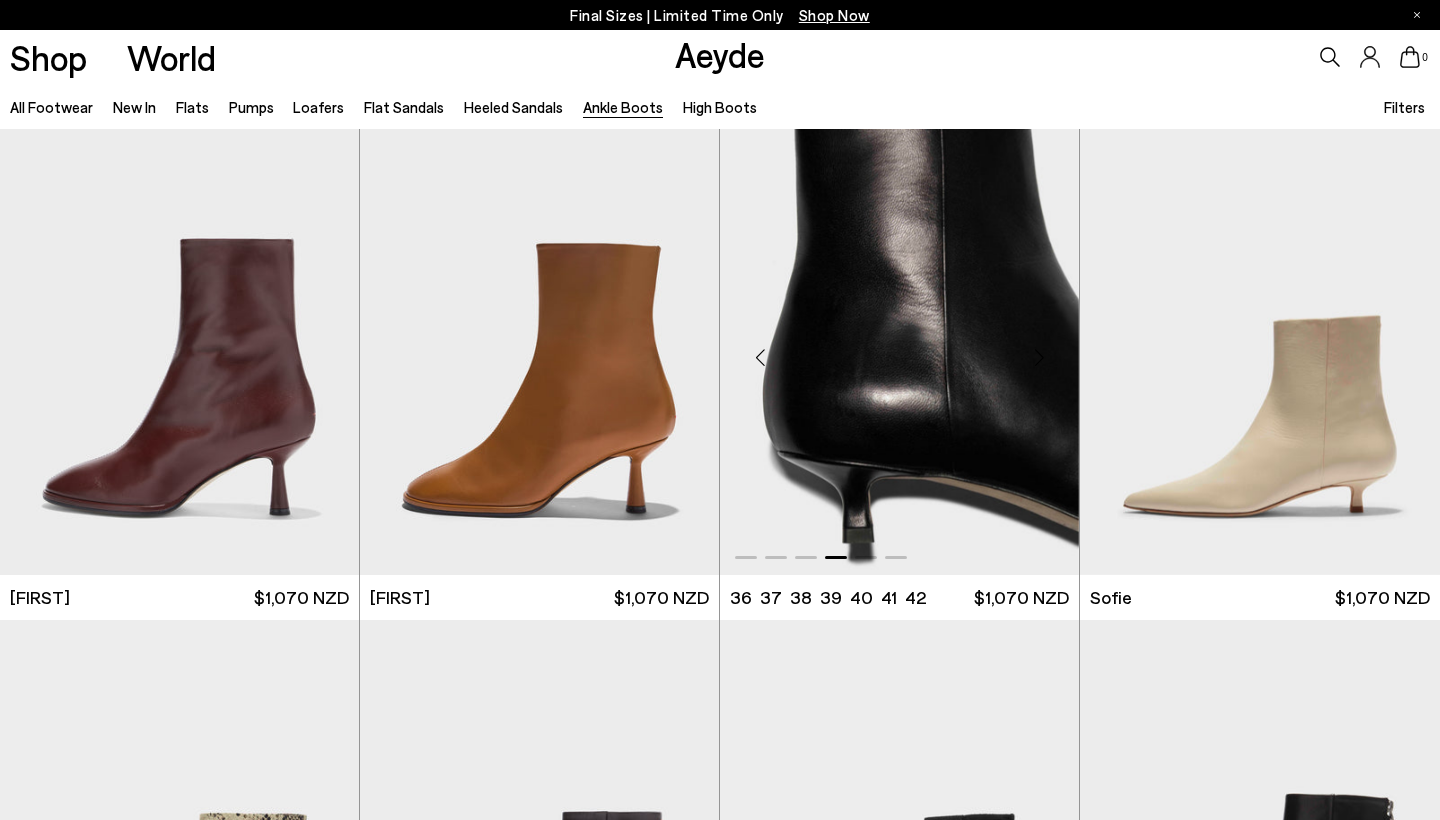 click at bounding box center (1039, 357) 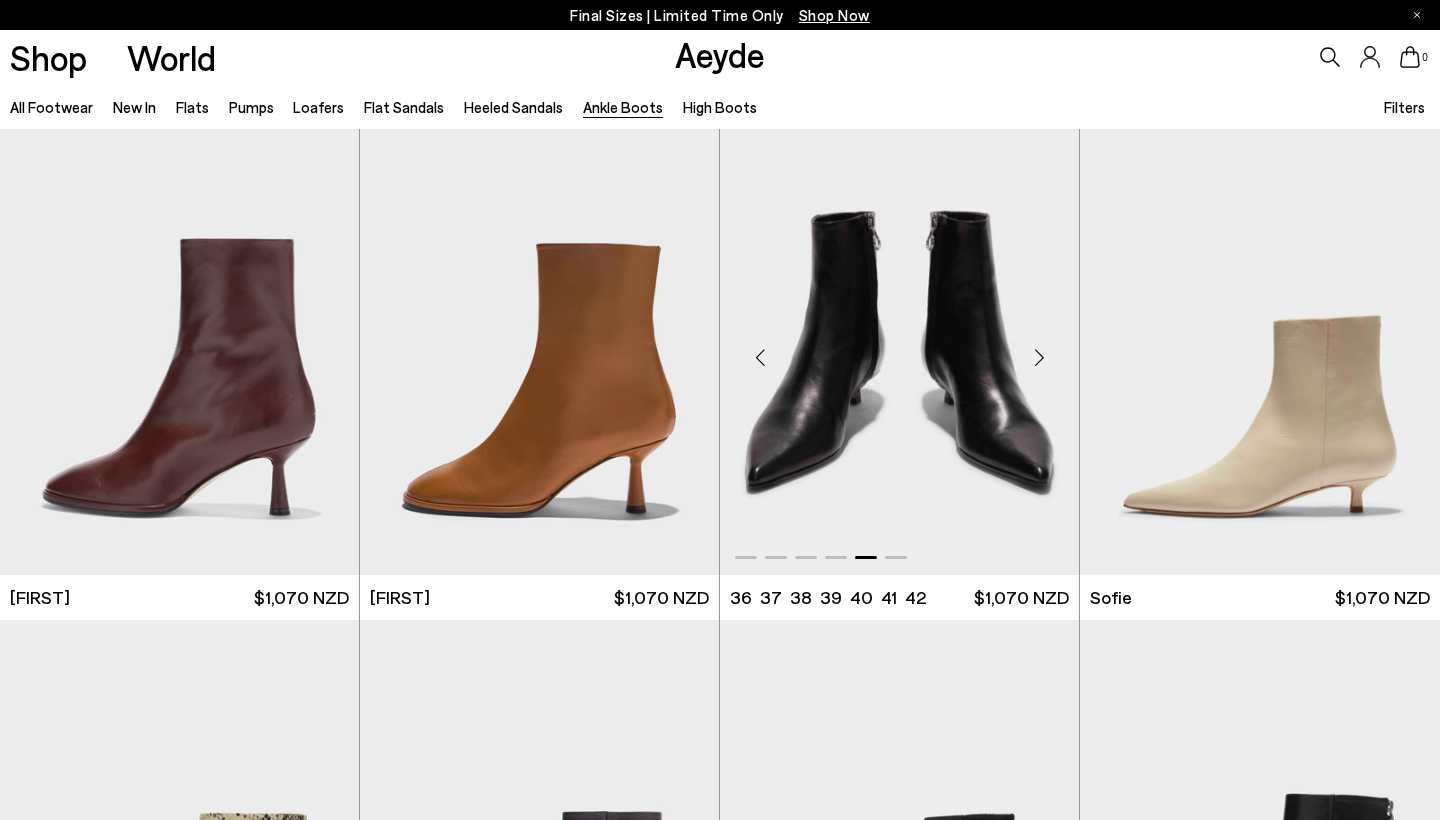 click at bounding box center (1039, 357) 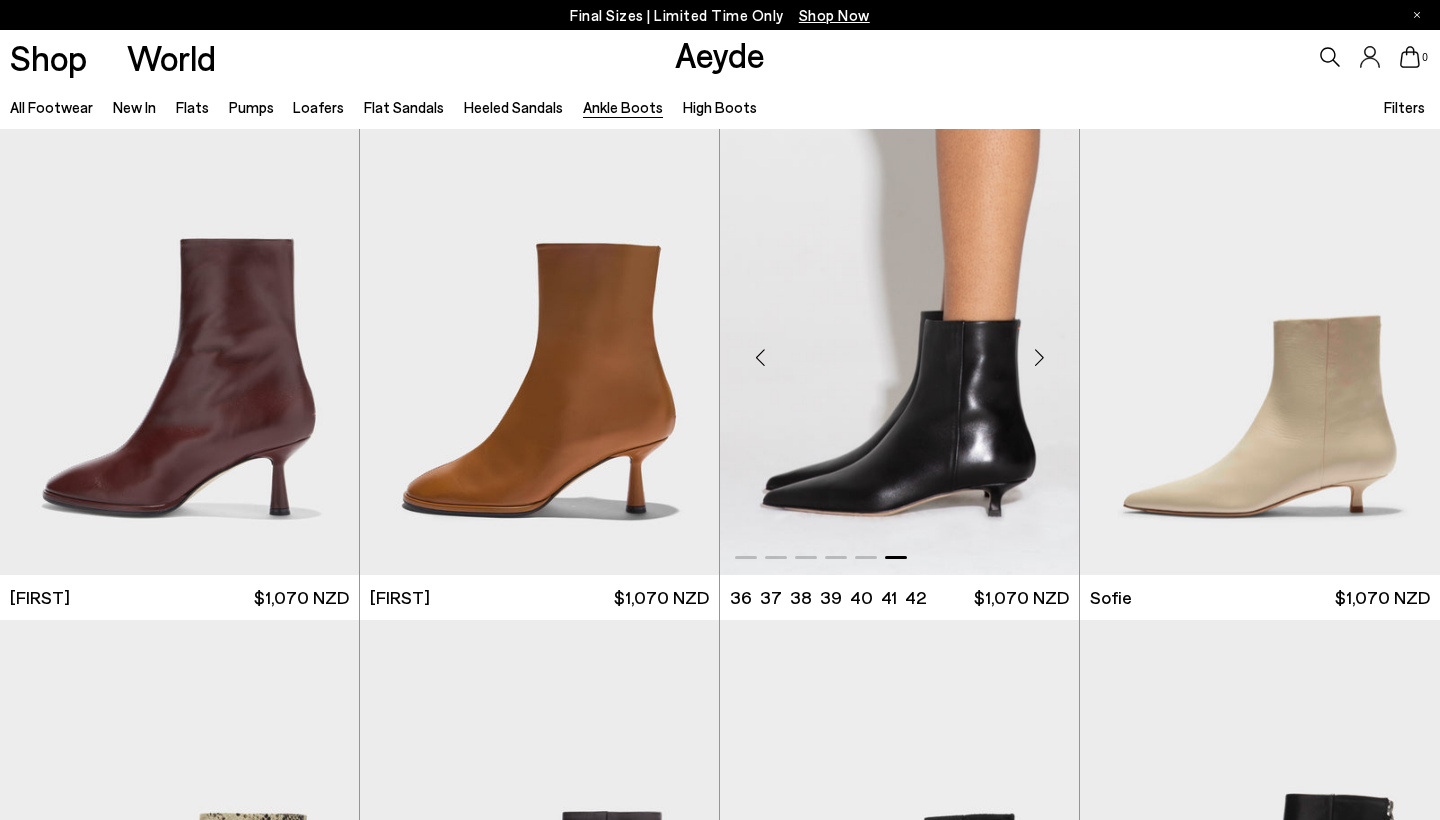 click at bounding box center [1039, 357] 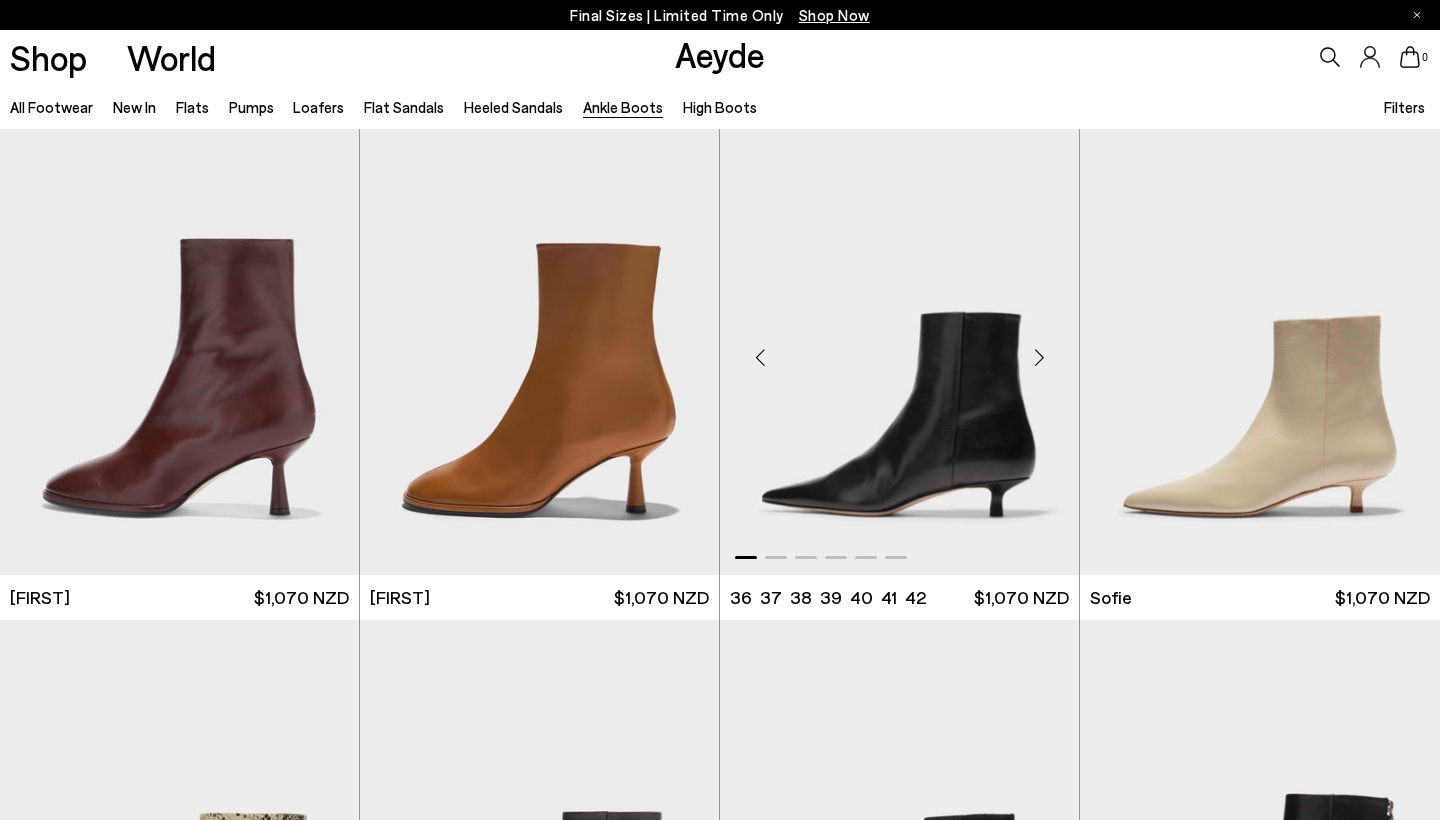 click at bounding box center [1039, 357] 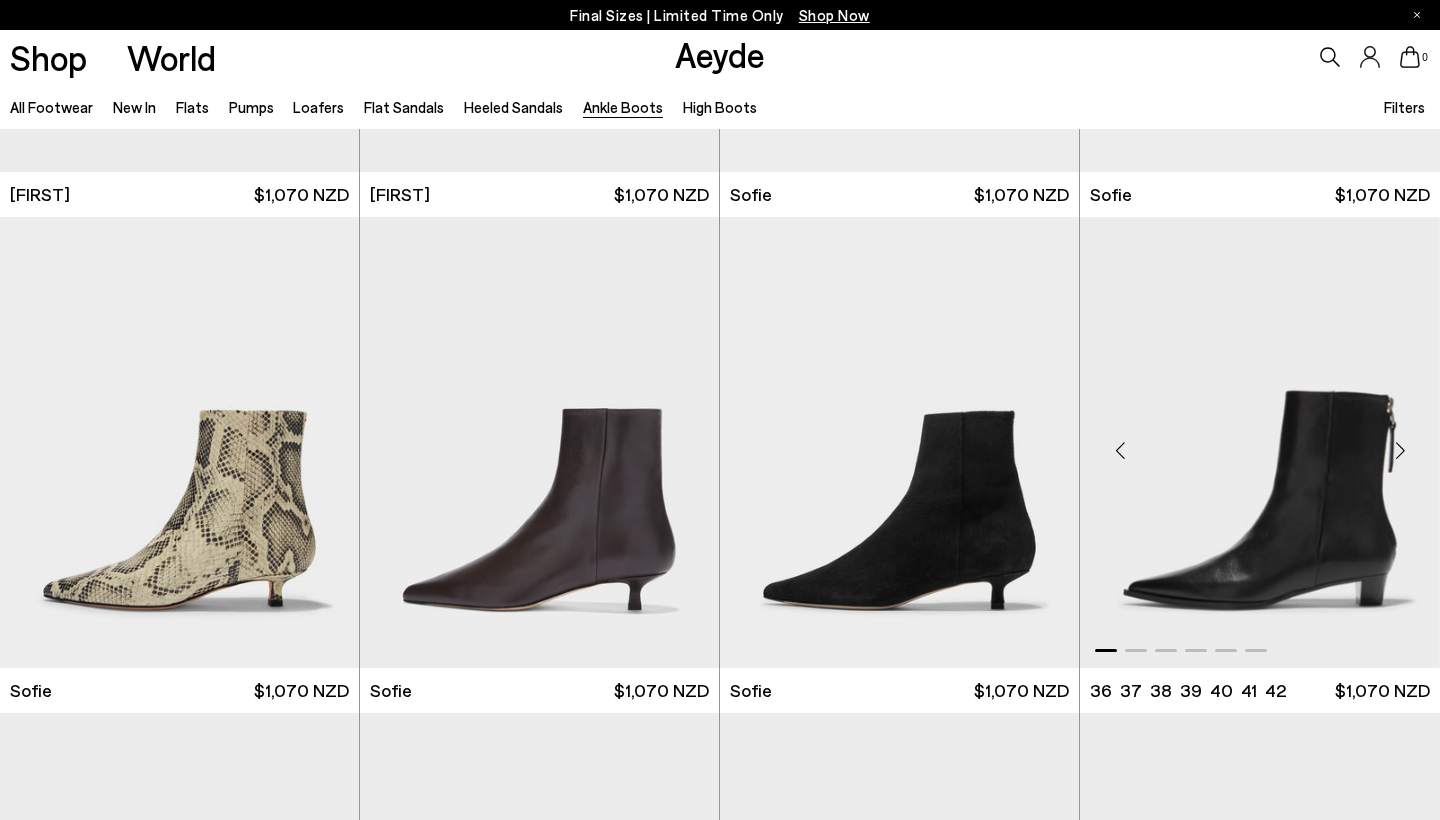 scroll, scrollTop: 1902, scrollLeft: 0, axis: vertical 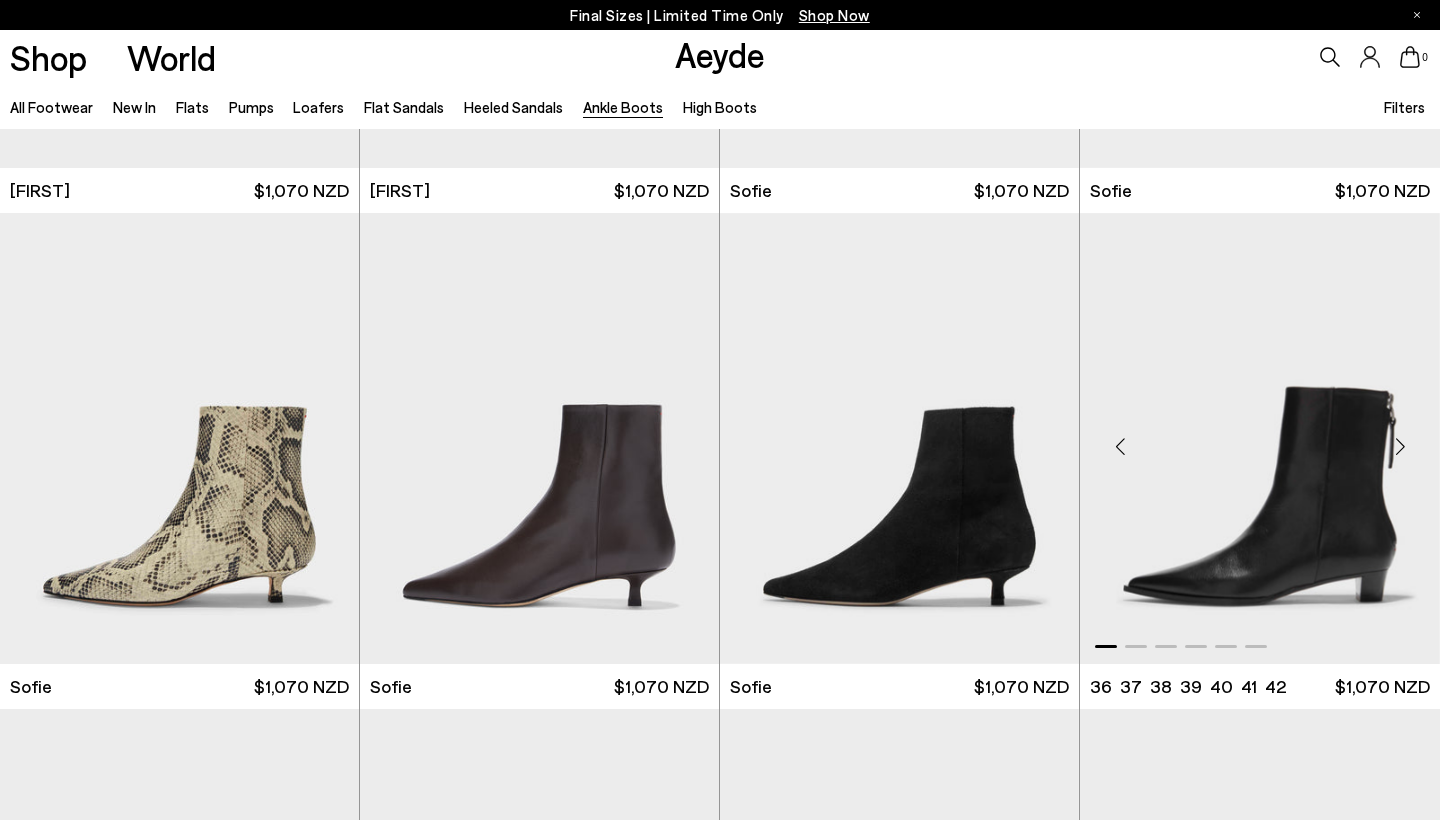 click at bounding box center [1400, 447] 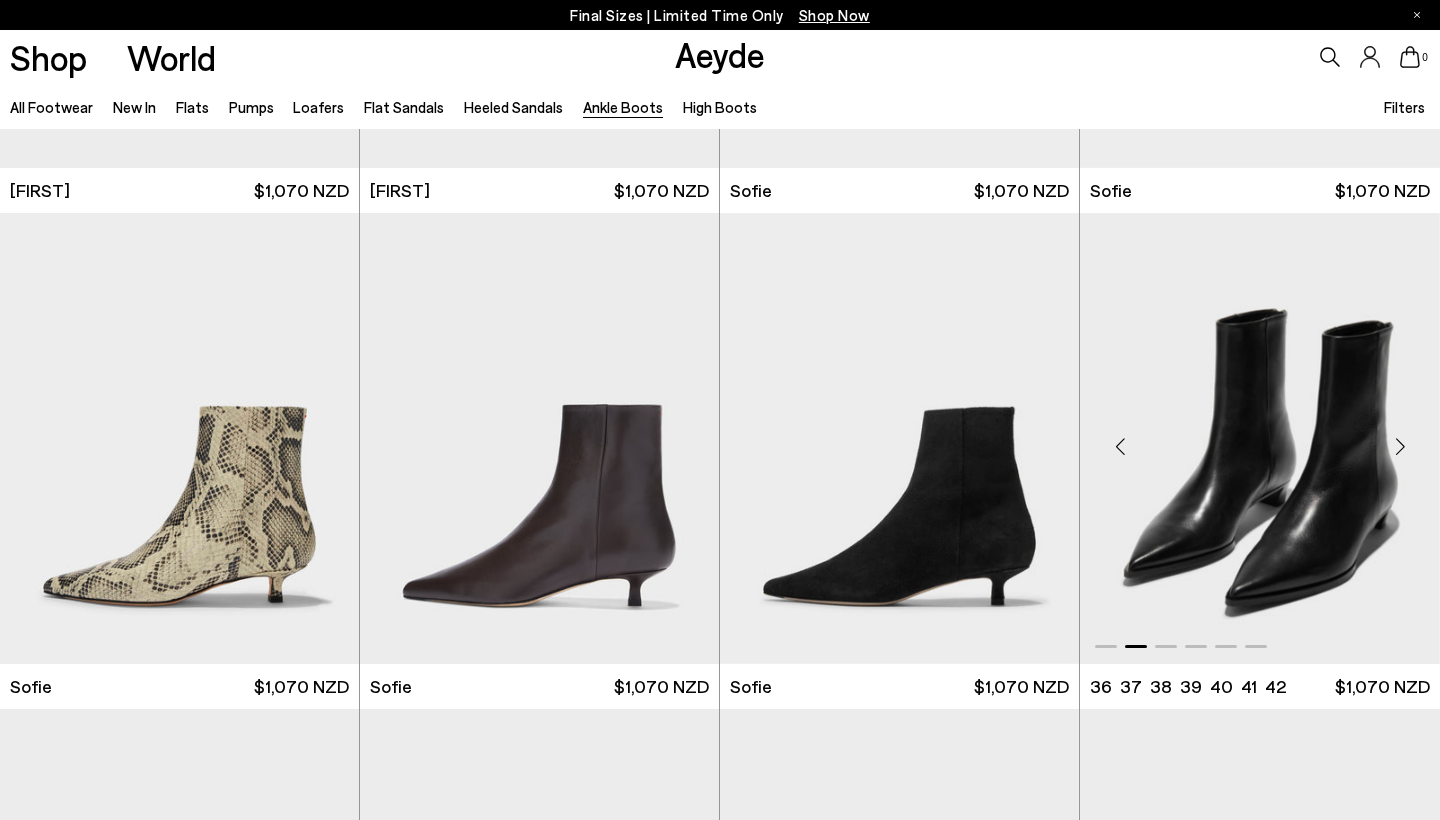click at bounding box center (1400, 447) 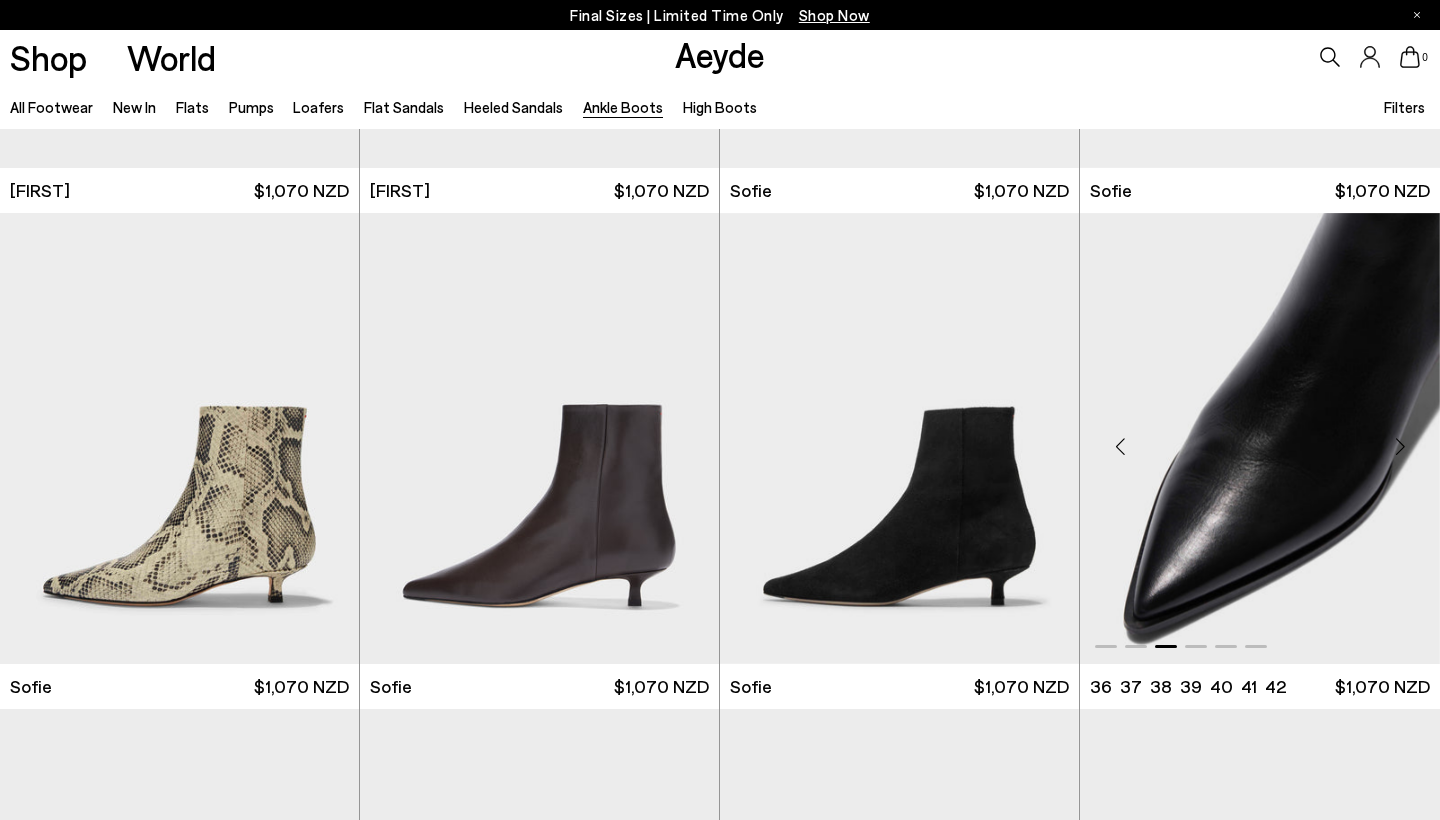 click at bounding box center (1400, 447) 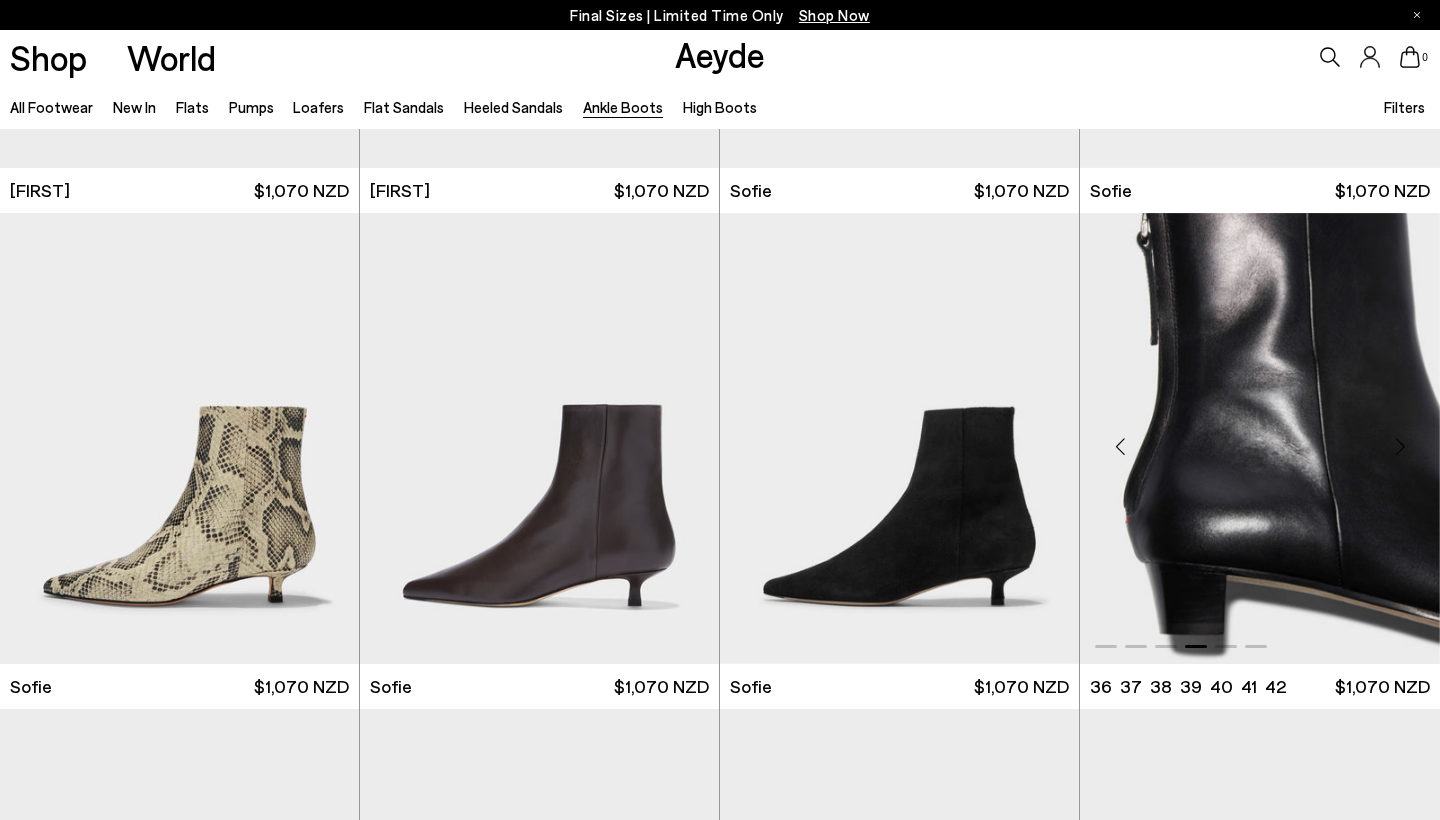click at bounding box center [1400, 447] 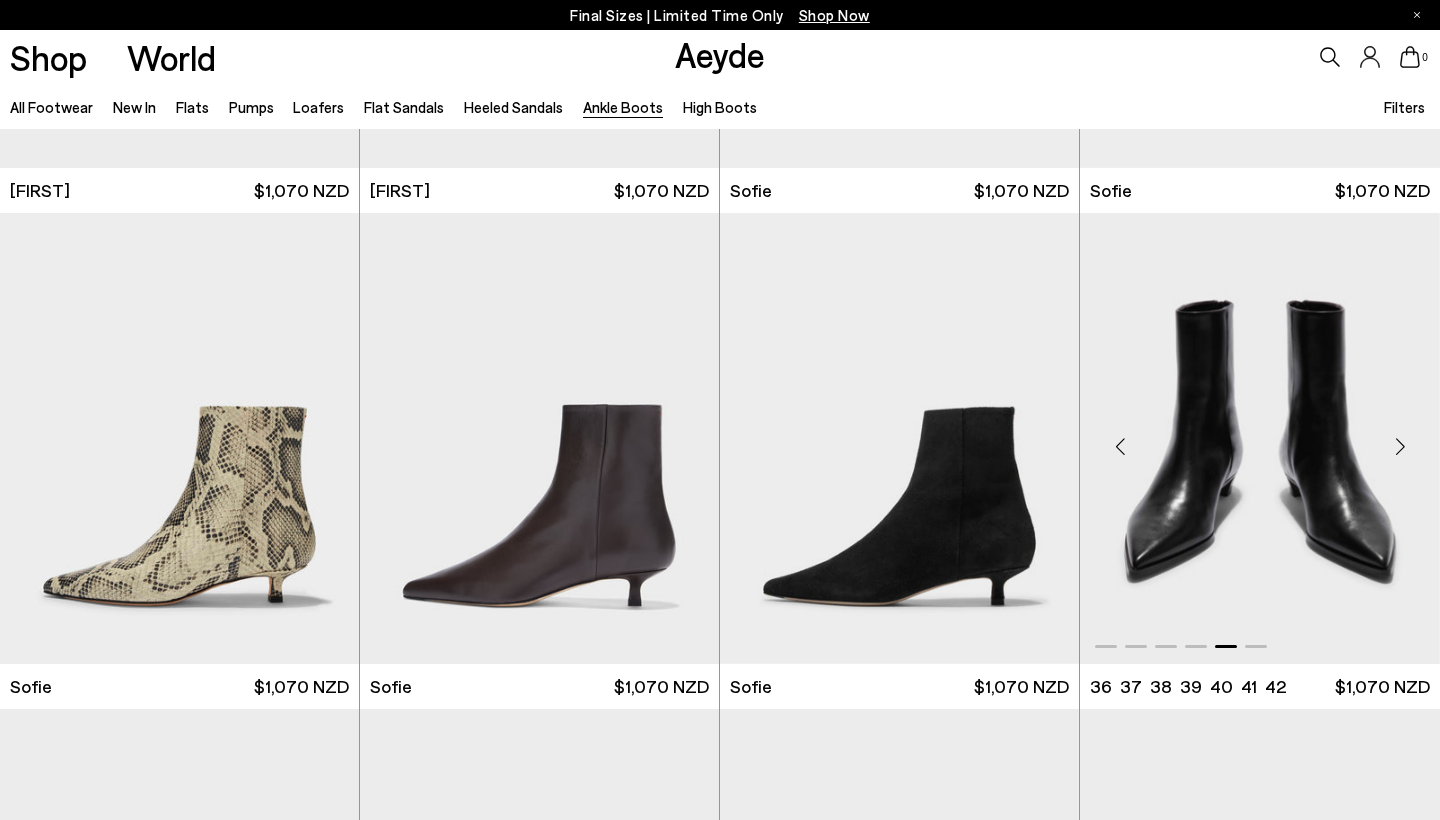 click at bounding box center (1400, 447) 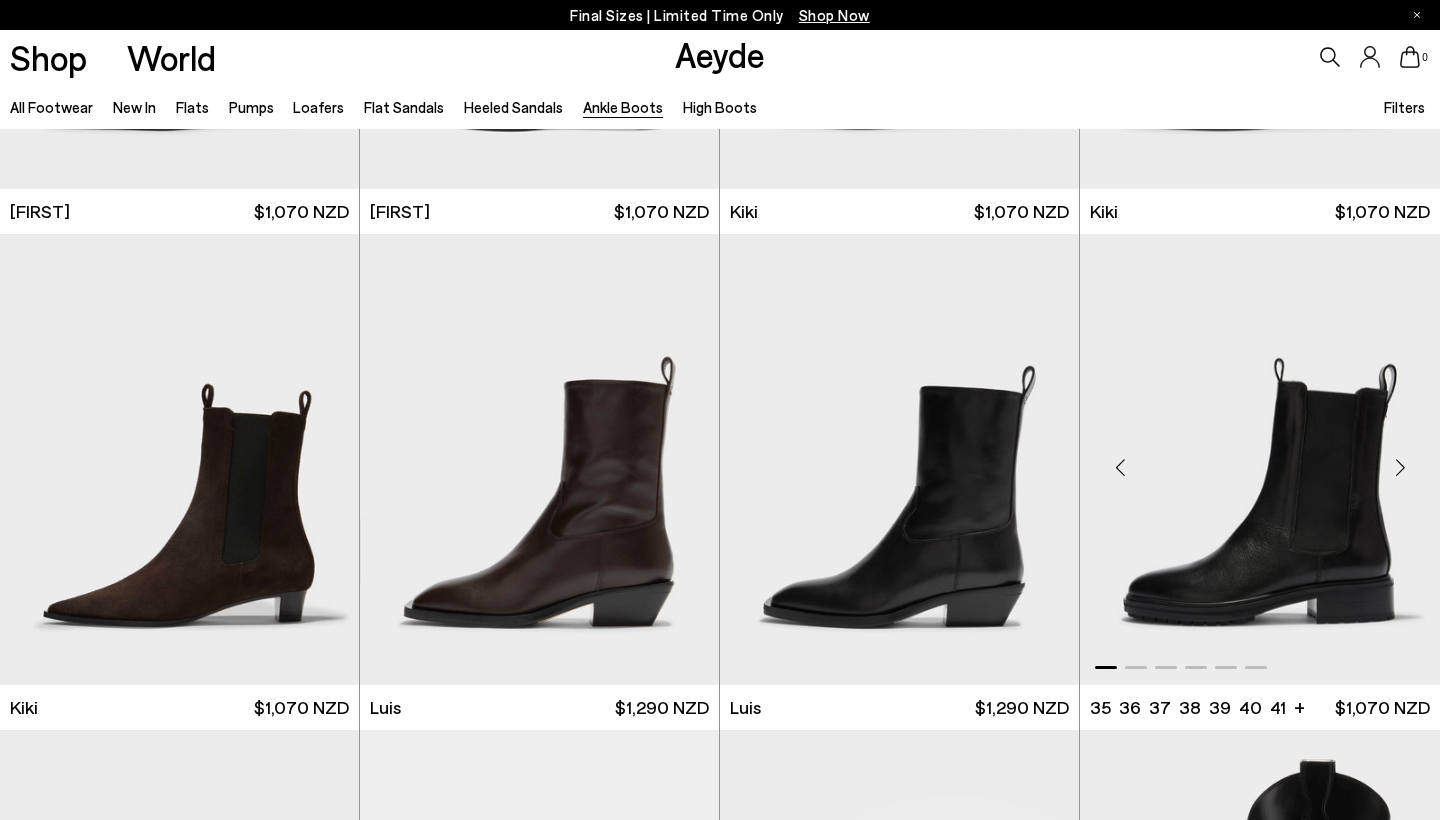 scroll, scrollTop: 2919, scrollLeft: 0, axis: vertical 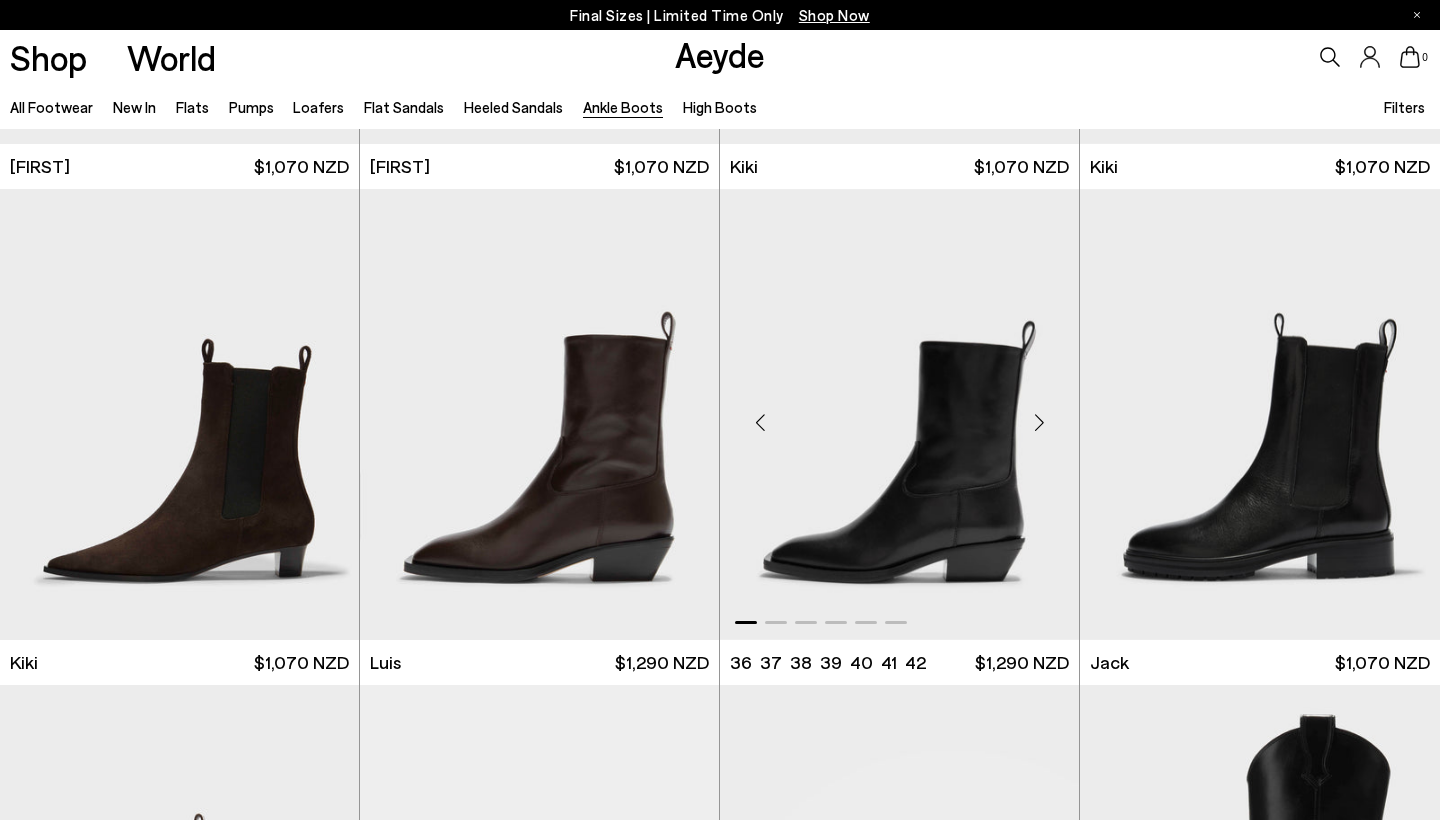 click at bounding box center (1039, 422) 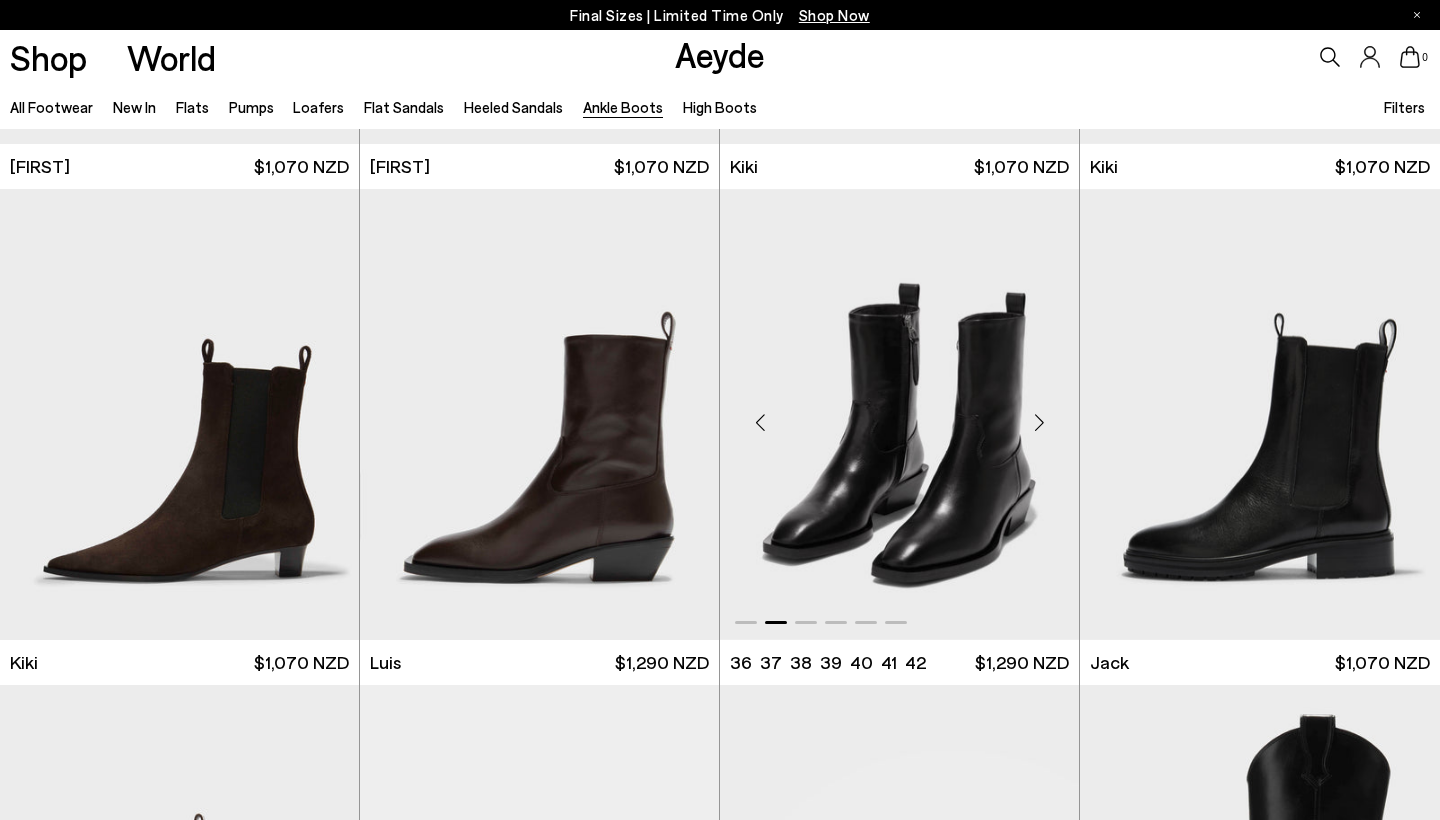 click at bounding box center [1039, 422] 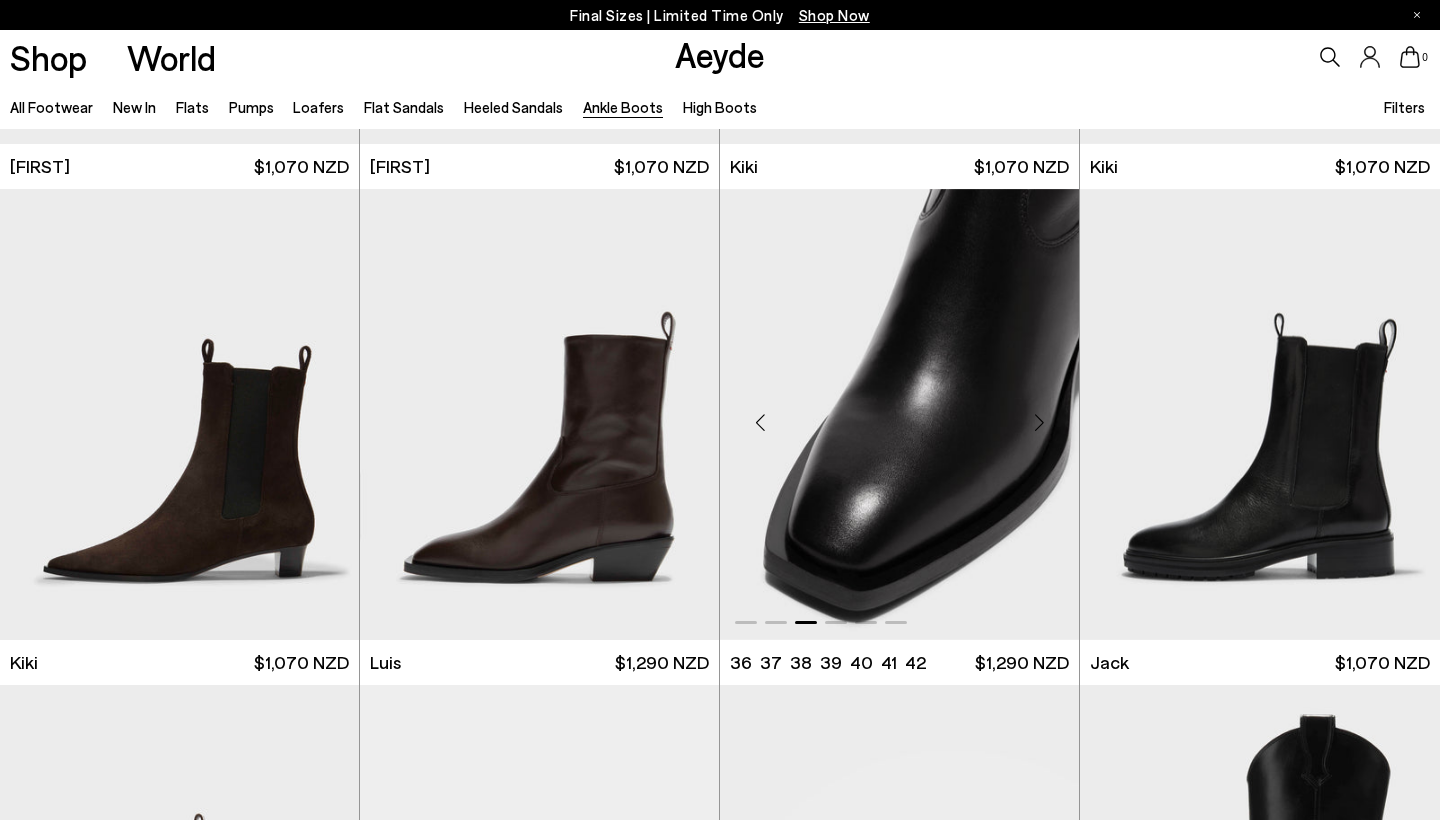 click at bounding box center [1039, 422] 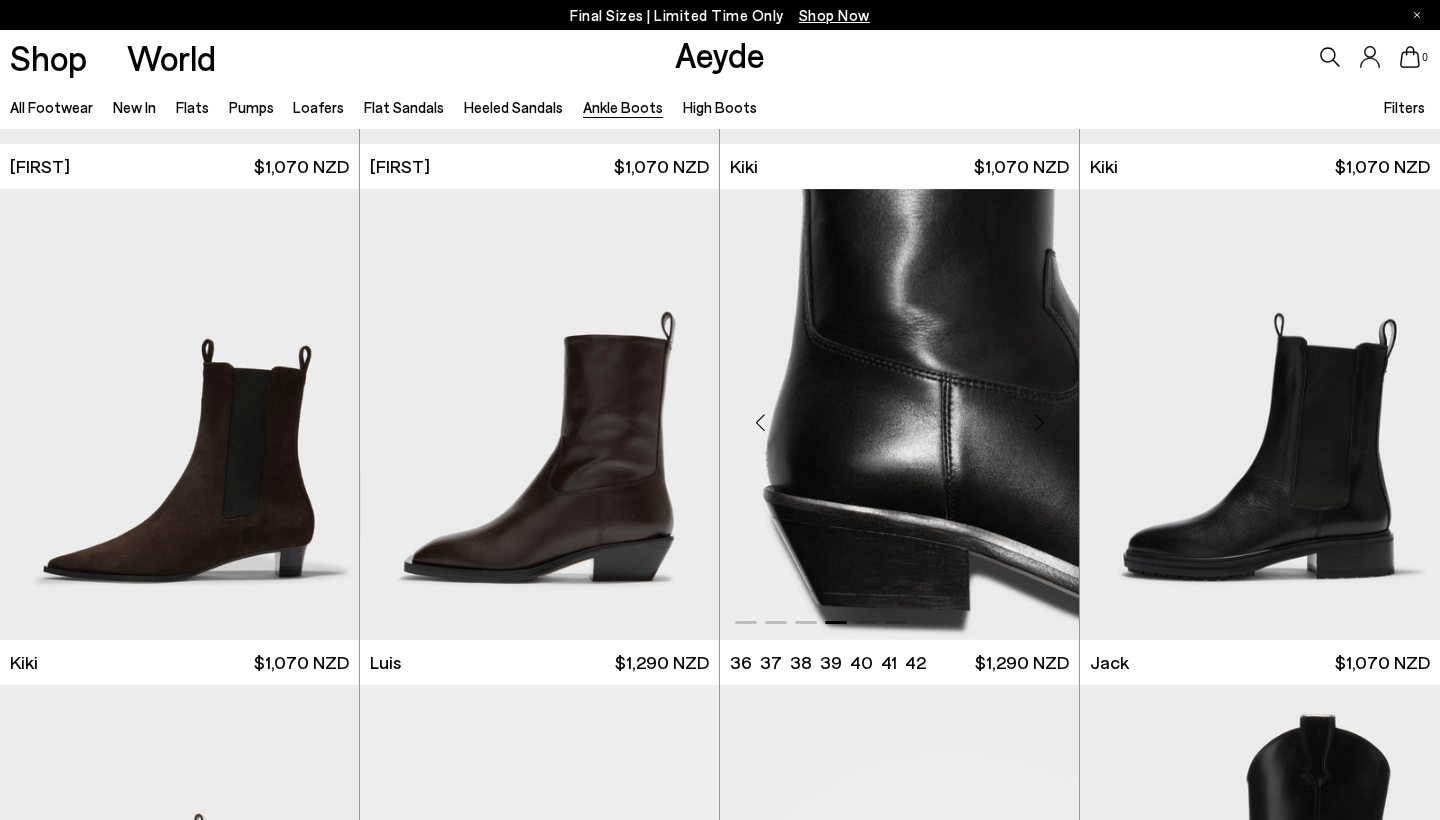 click at bounding box center [1039, 422] 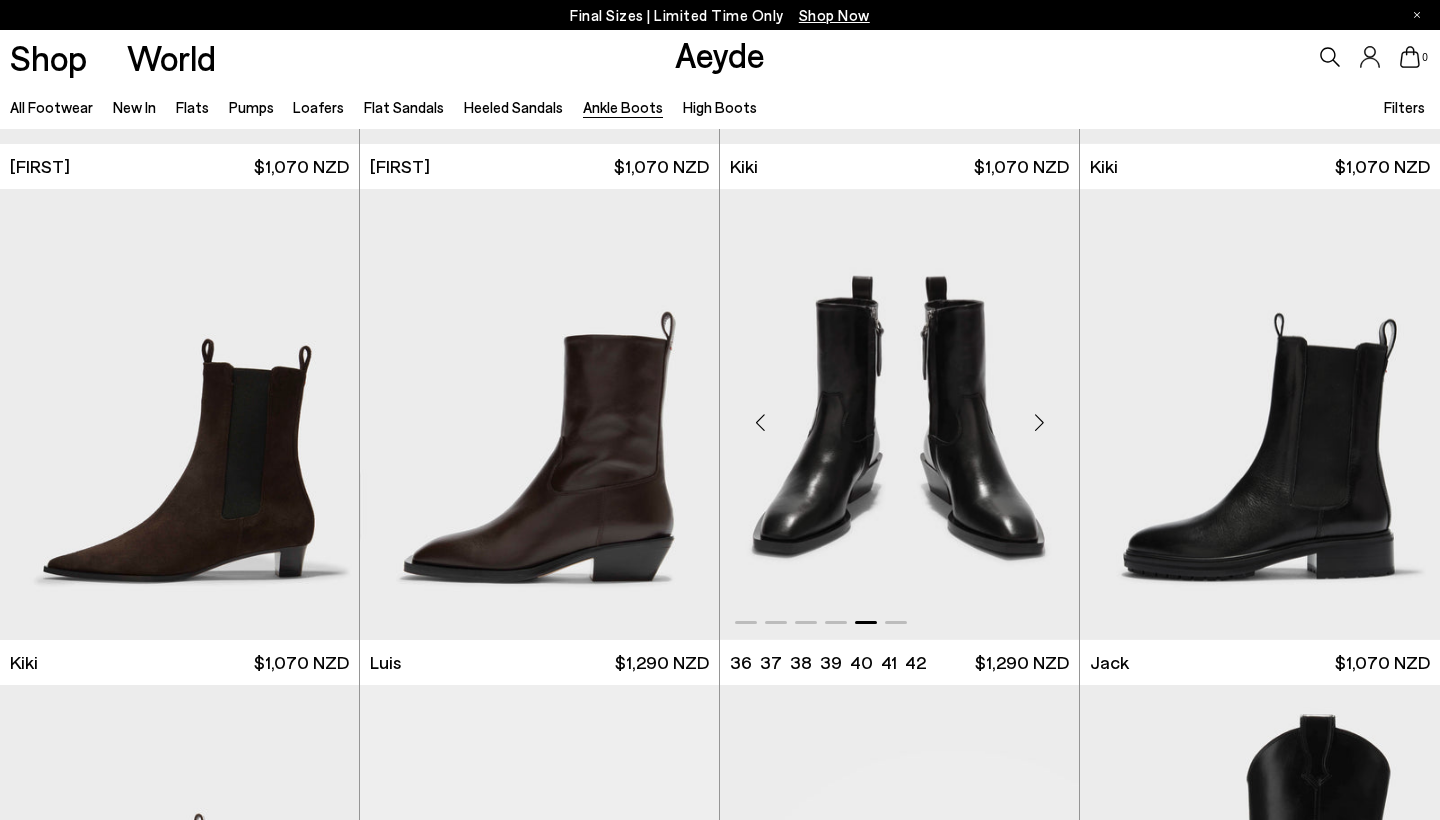 click at bounding box center (1039, 422) 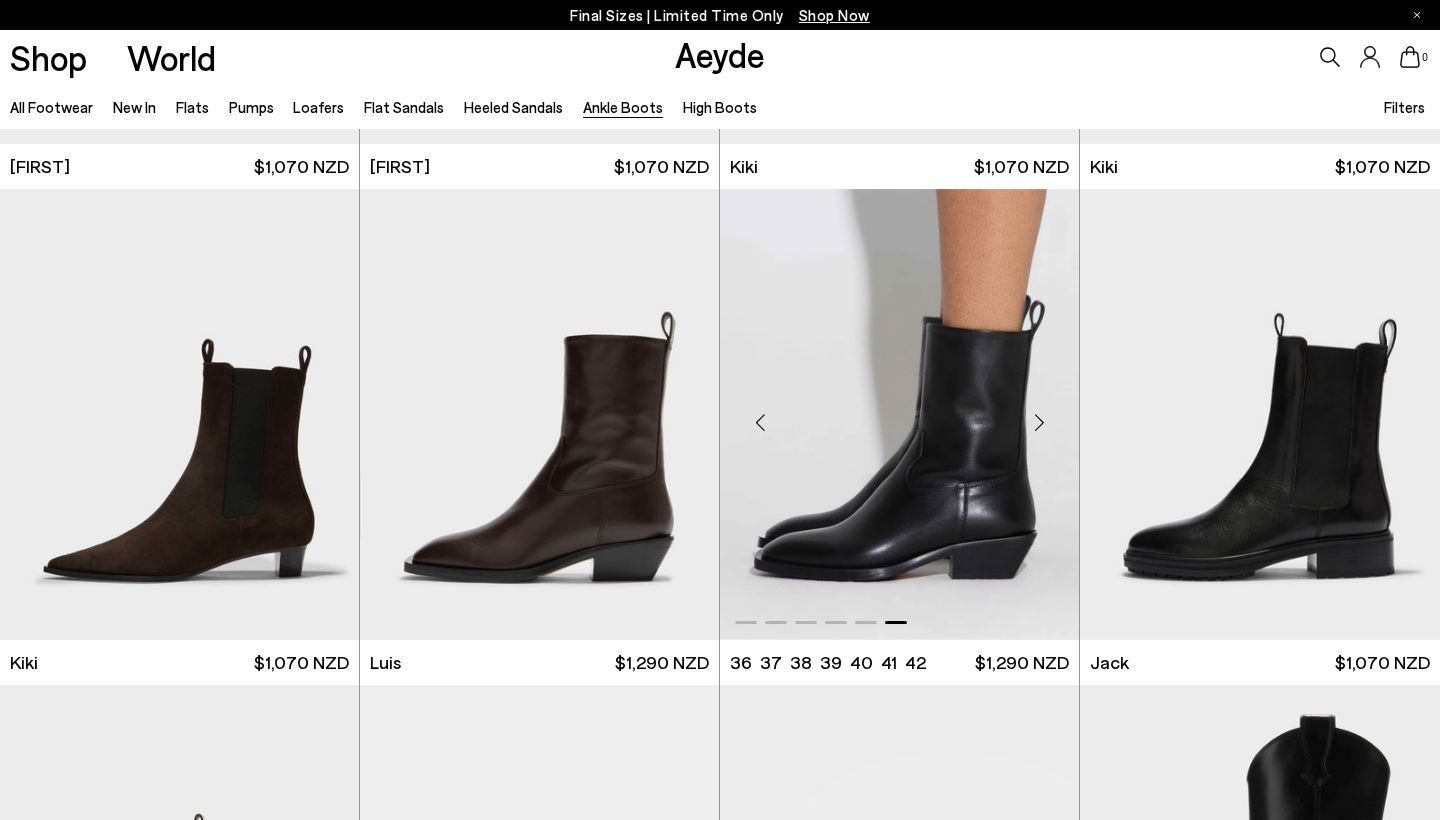 click at bounding box center (1039, 422) 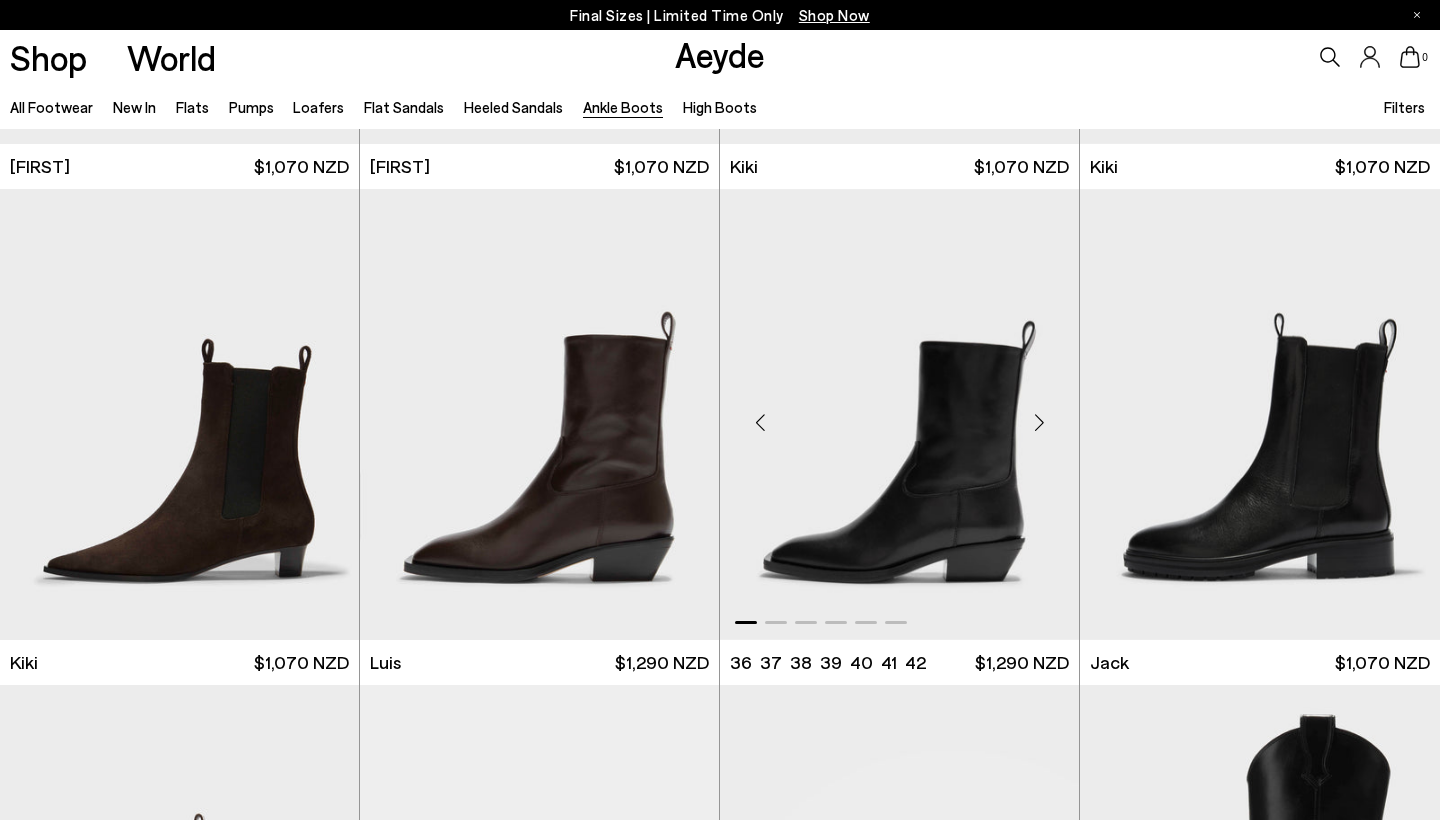 click at bounding box center (1039, 422) 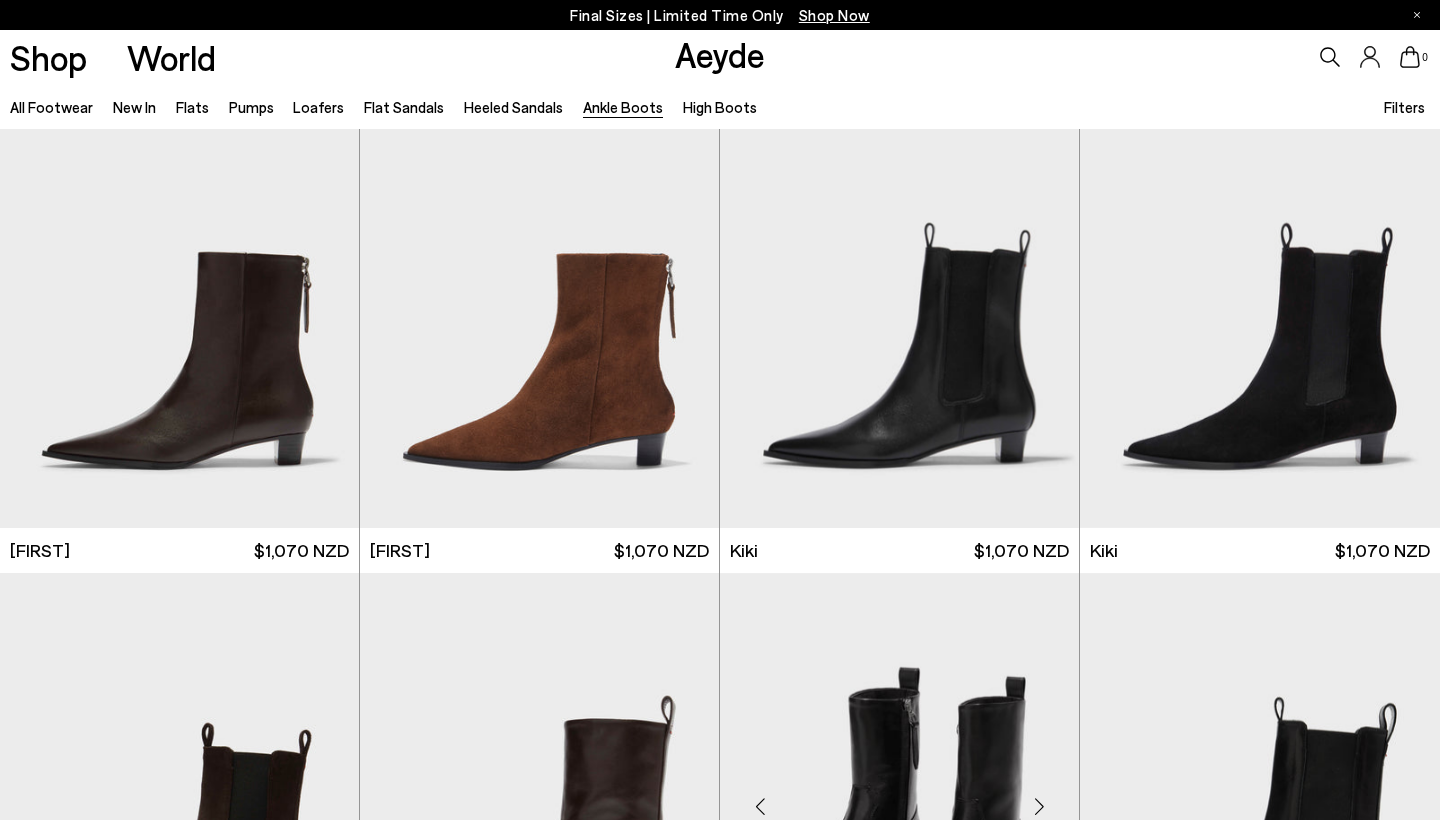 scroll, scrollTop: 2475, scrollLeft: 0, axis: vertical 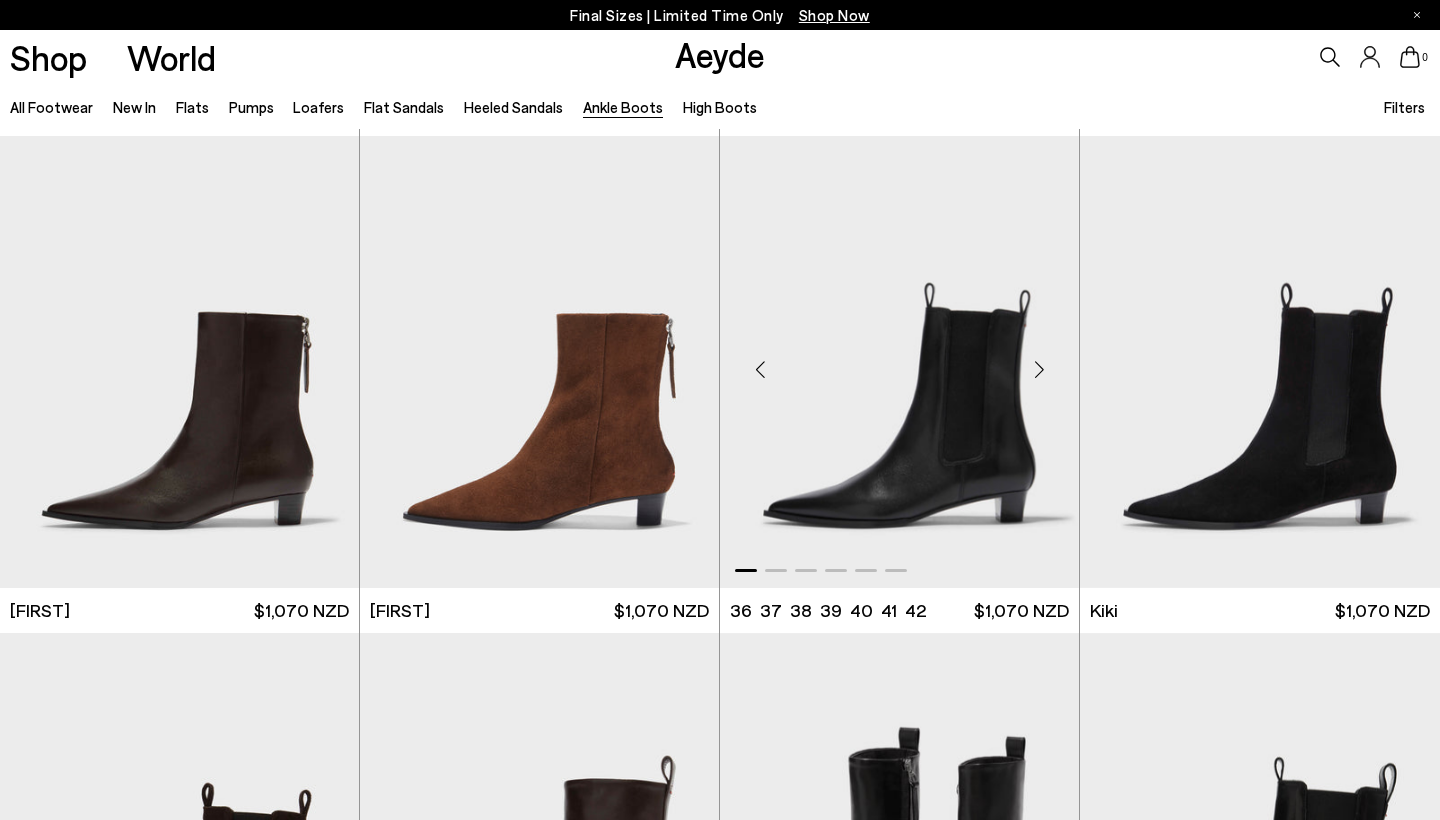 click at bounding box center (1039, 370) 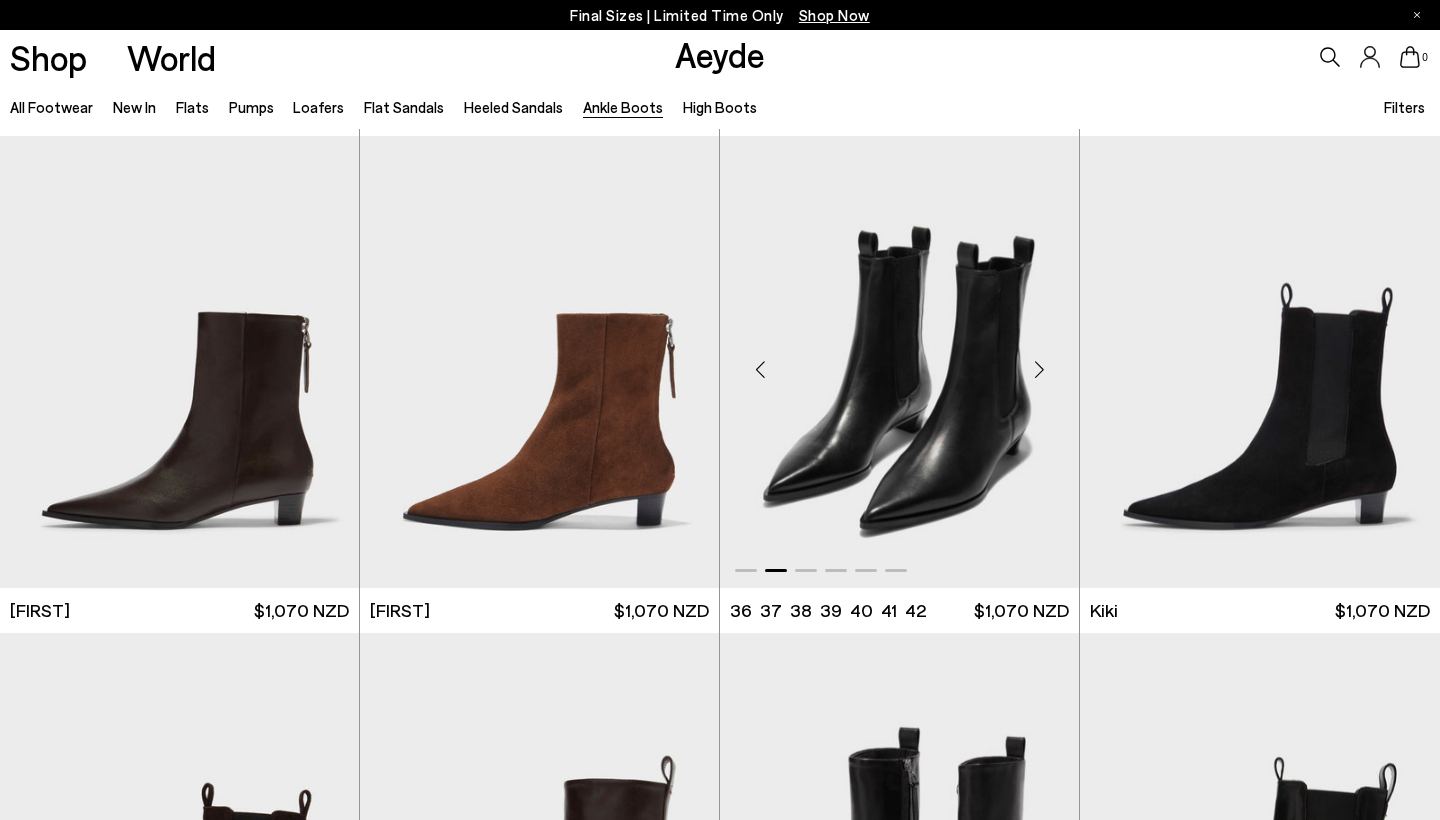 click at bounding box center [1039, 370] 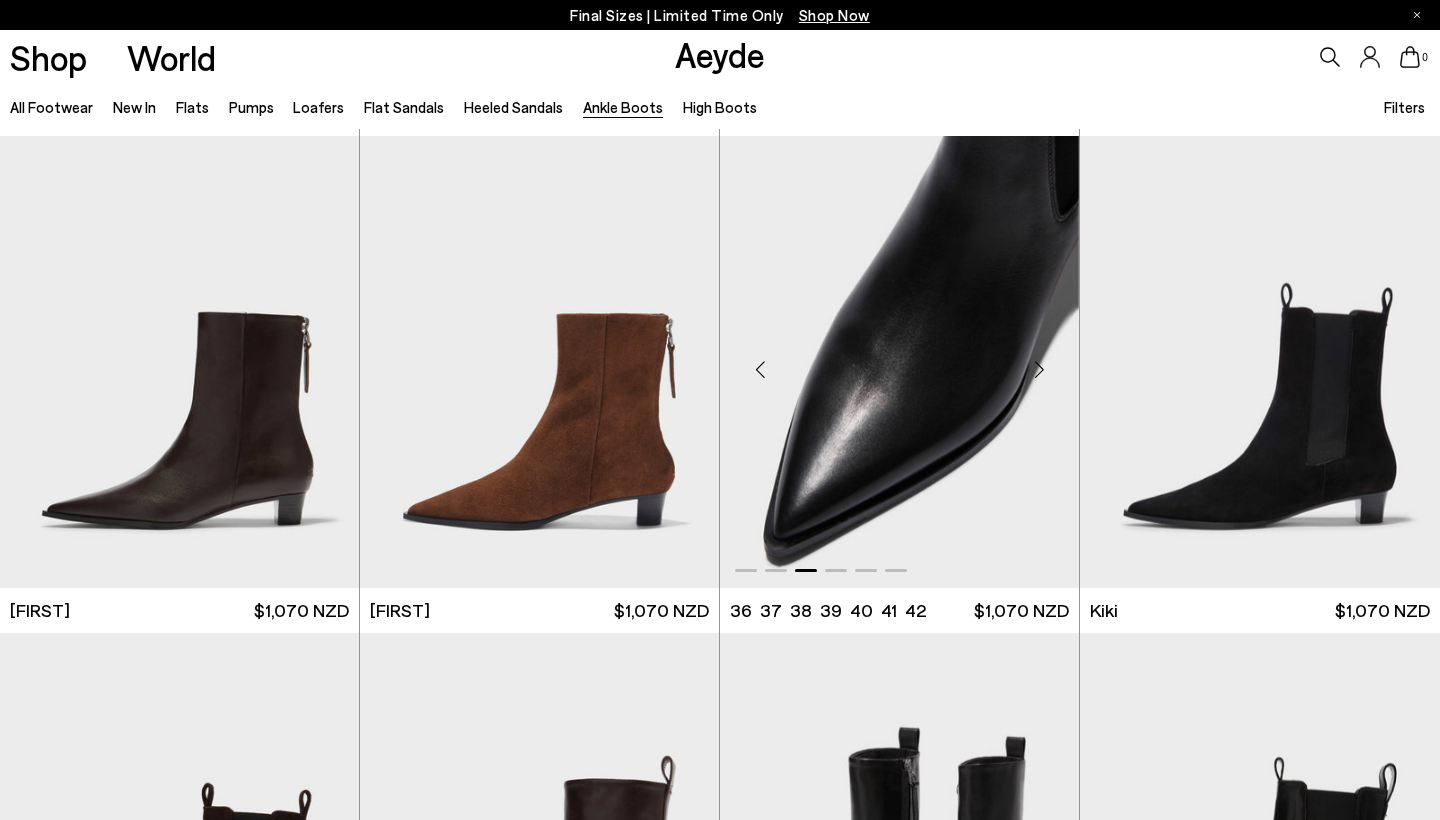 click at bounding box center [1039, 370] 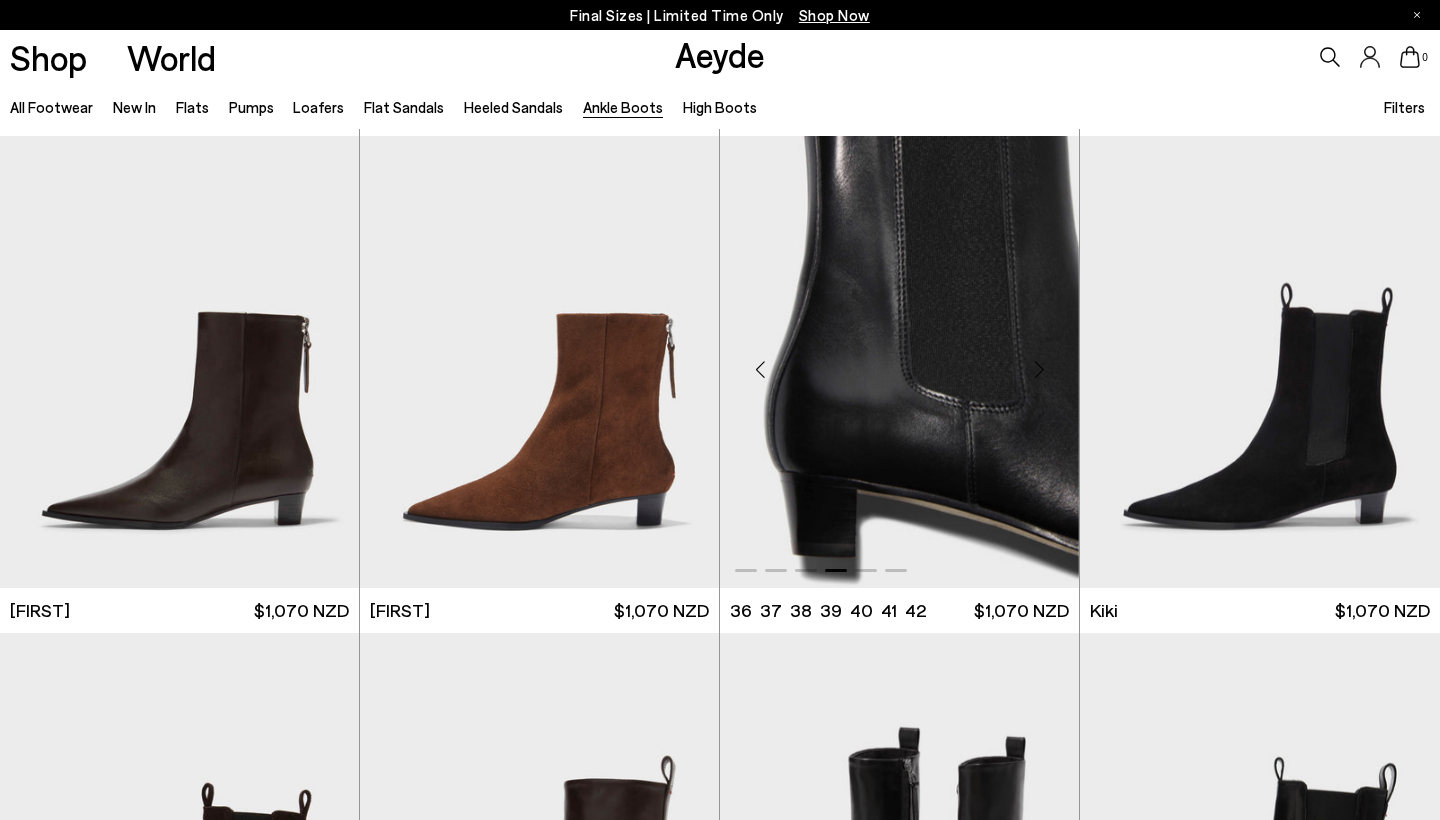 click at bounding box center [1039, 370] 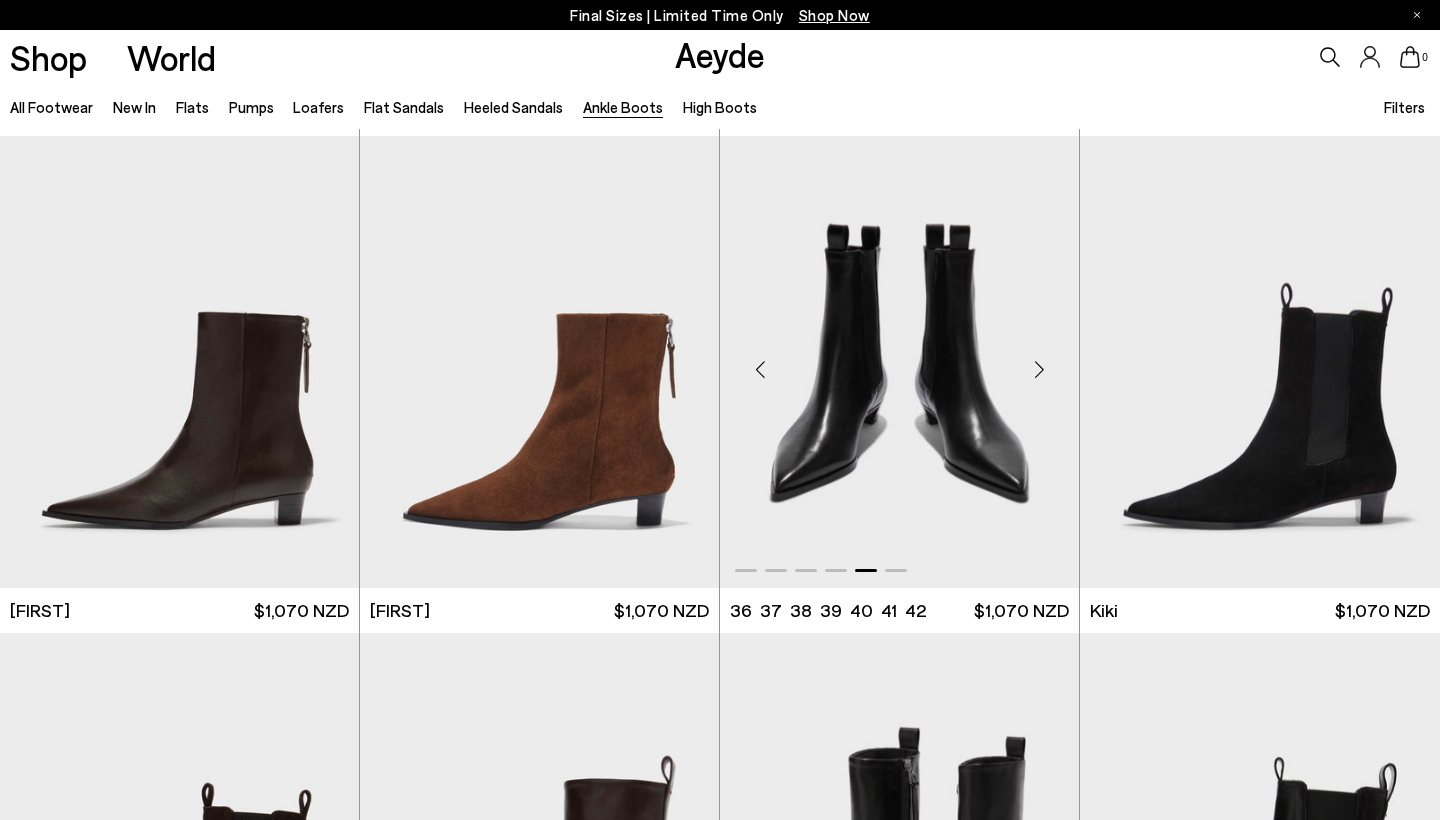 click at bounding box center (1039, 370) 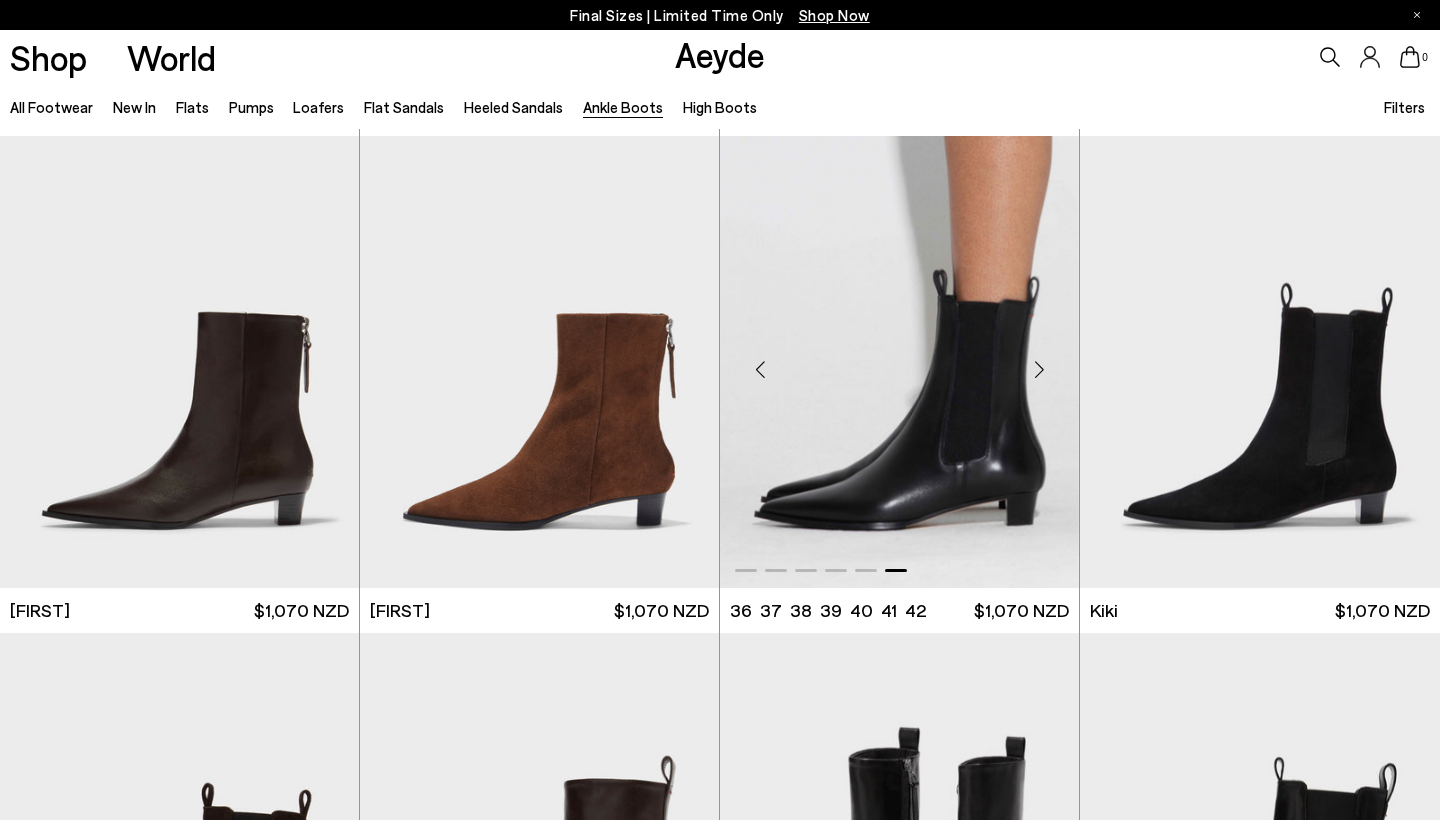 click at bounding box center (1039, 370) 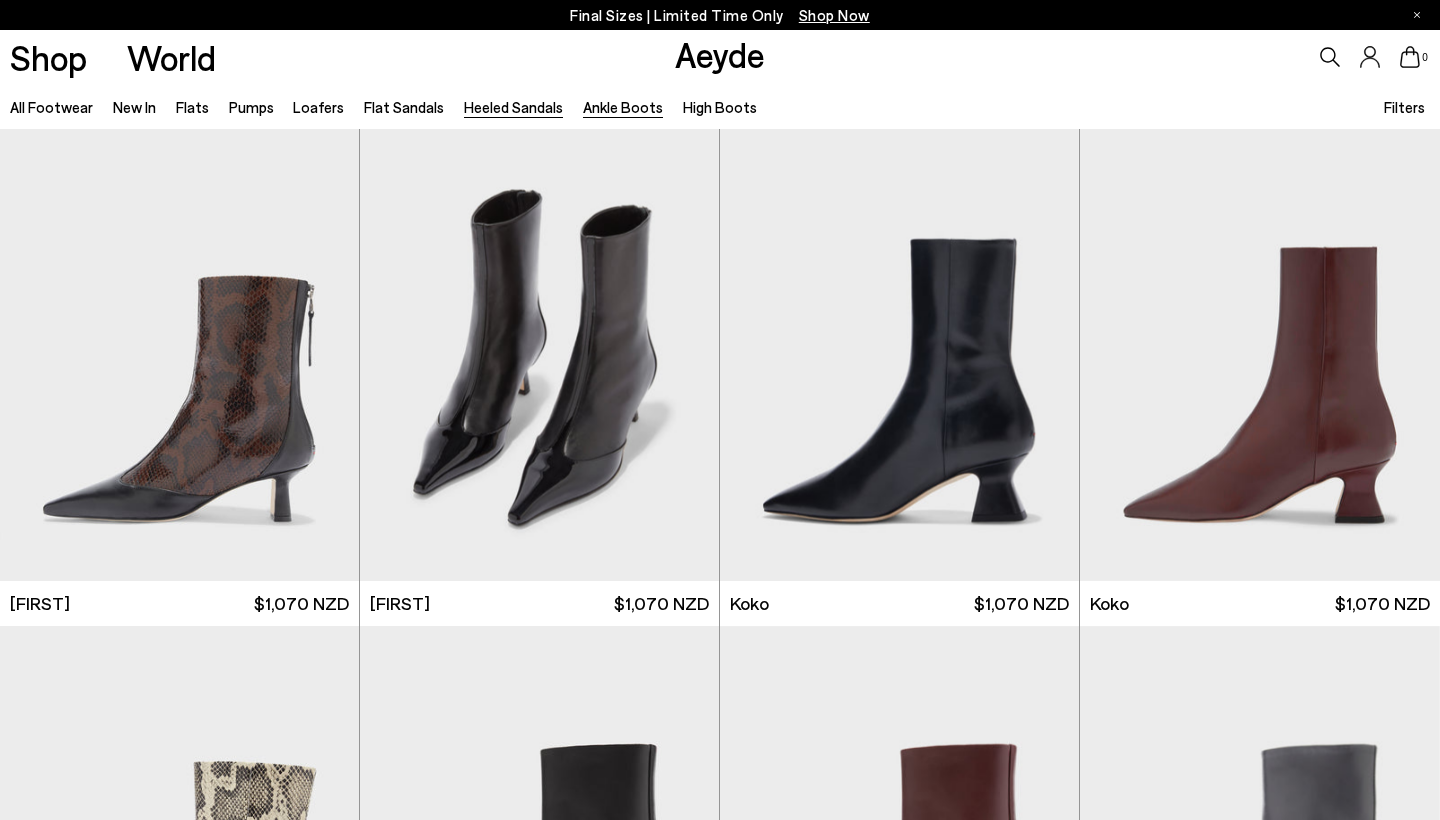 scroll, scrollTop: 0, scrollLeft: 0, axis: both 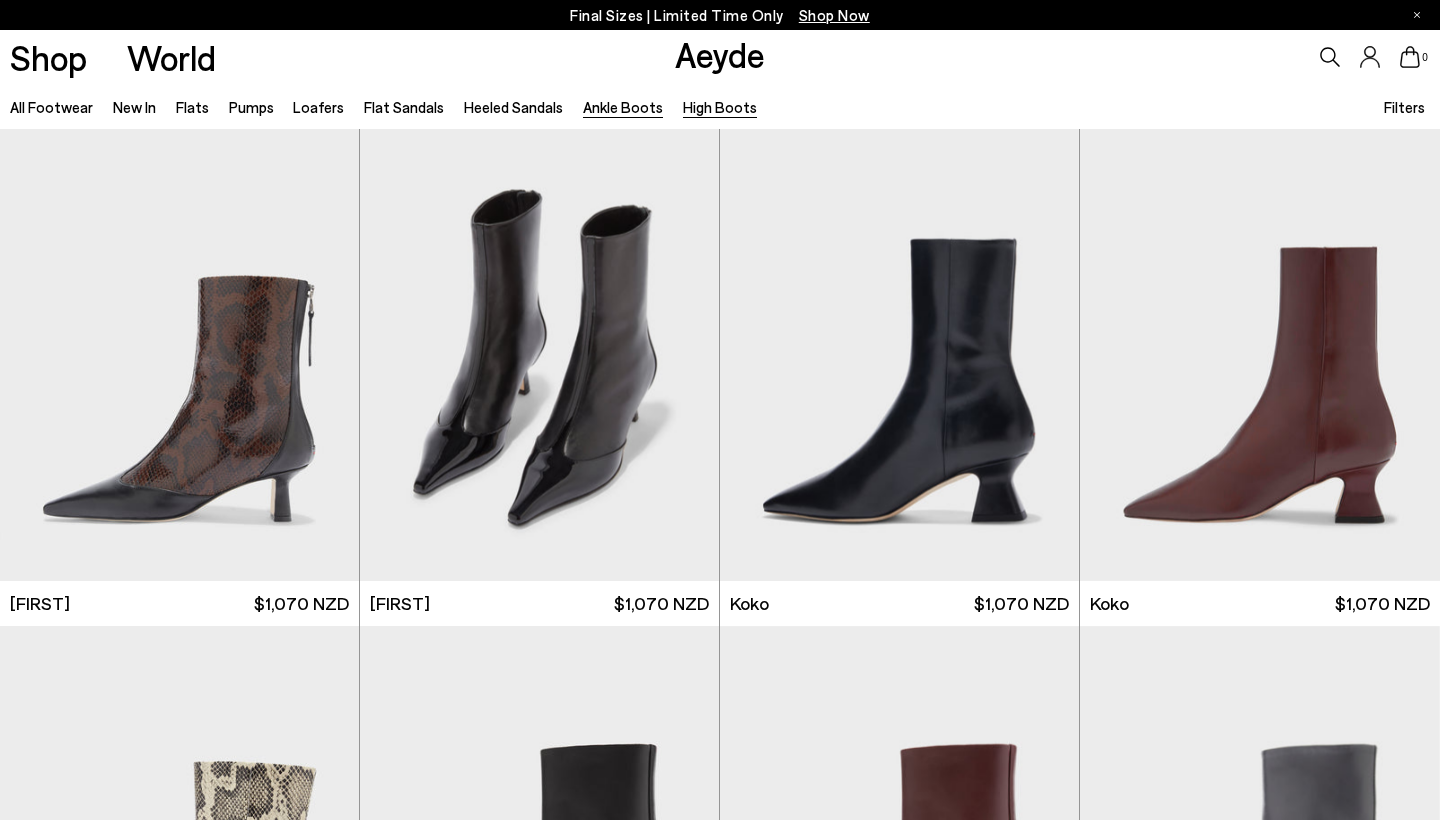 click on "High Boots" at bounding box center (720, 107) 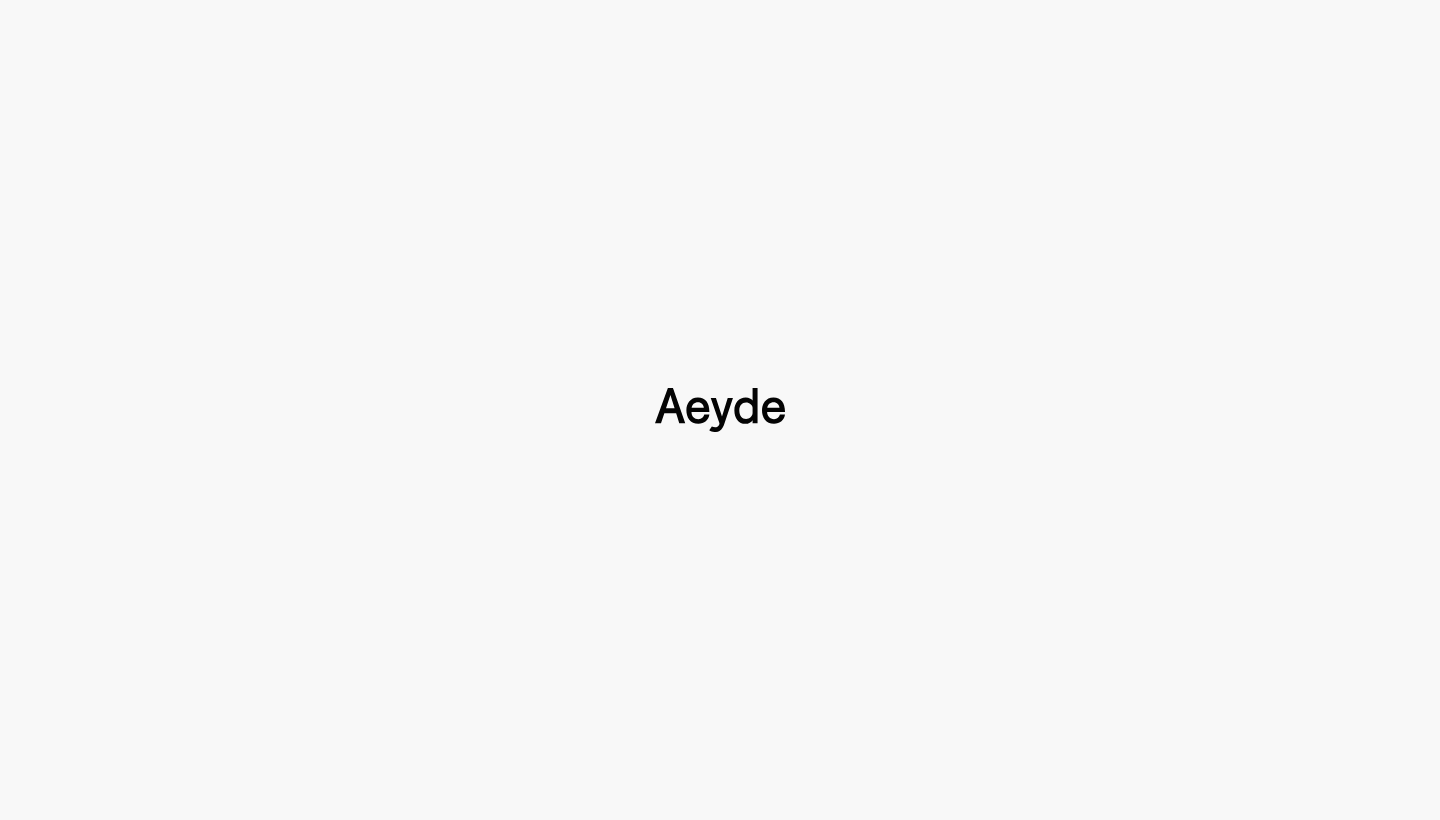 type 